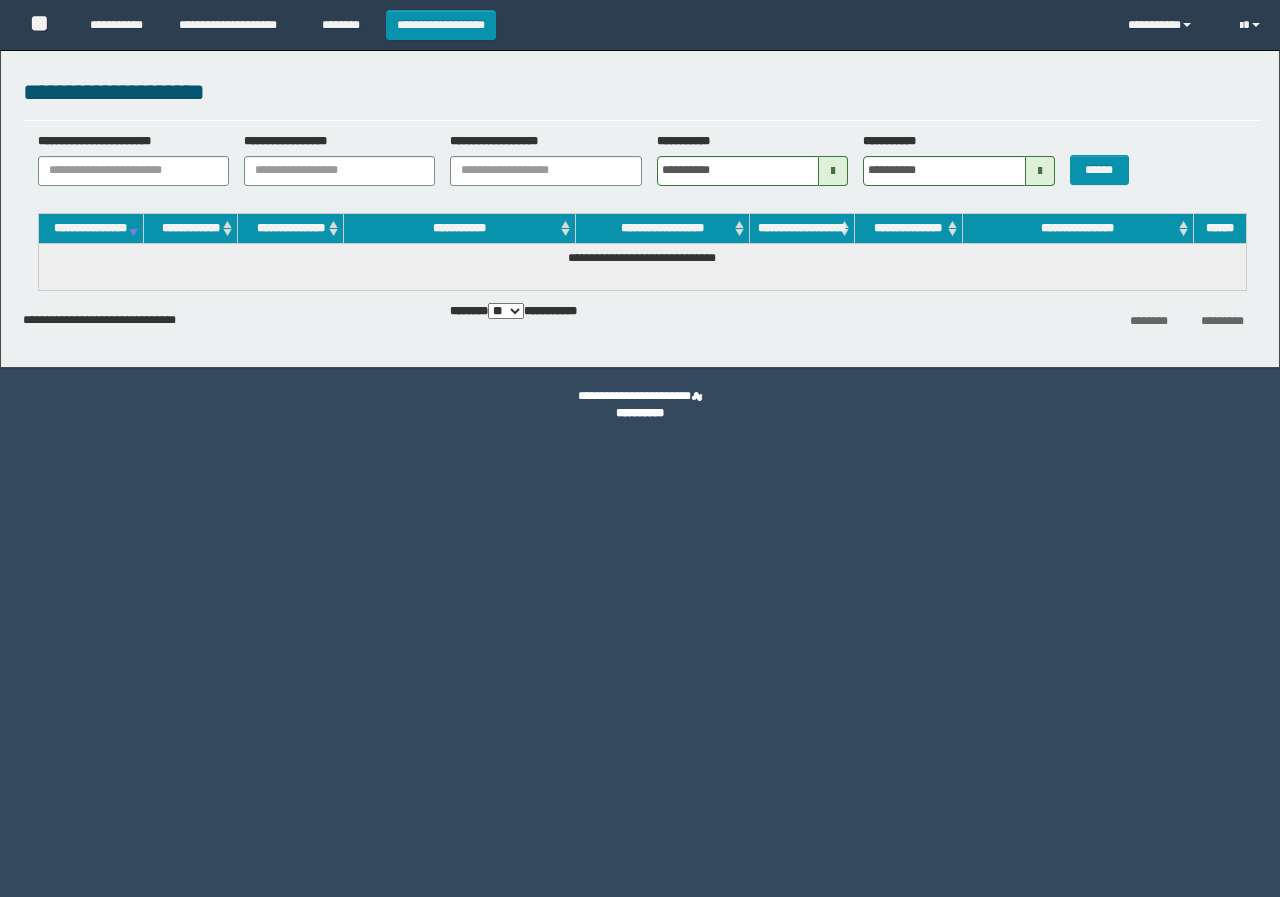 scroll, scrollTop: 0, scrollLeft: 0, axis: both 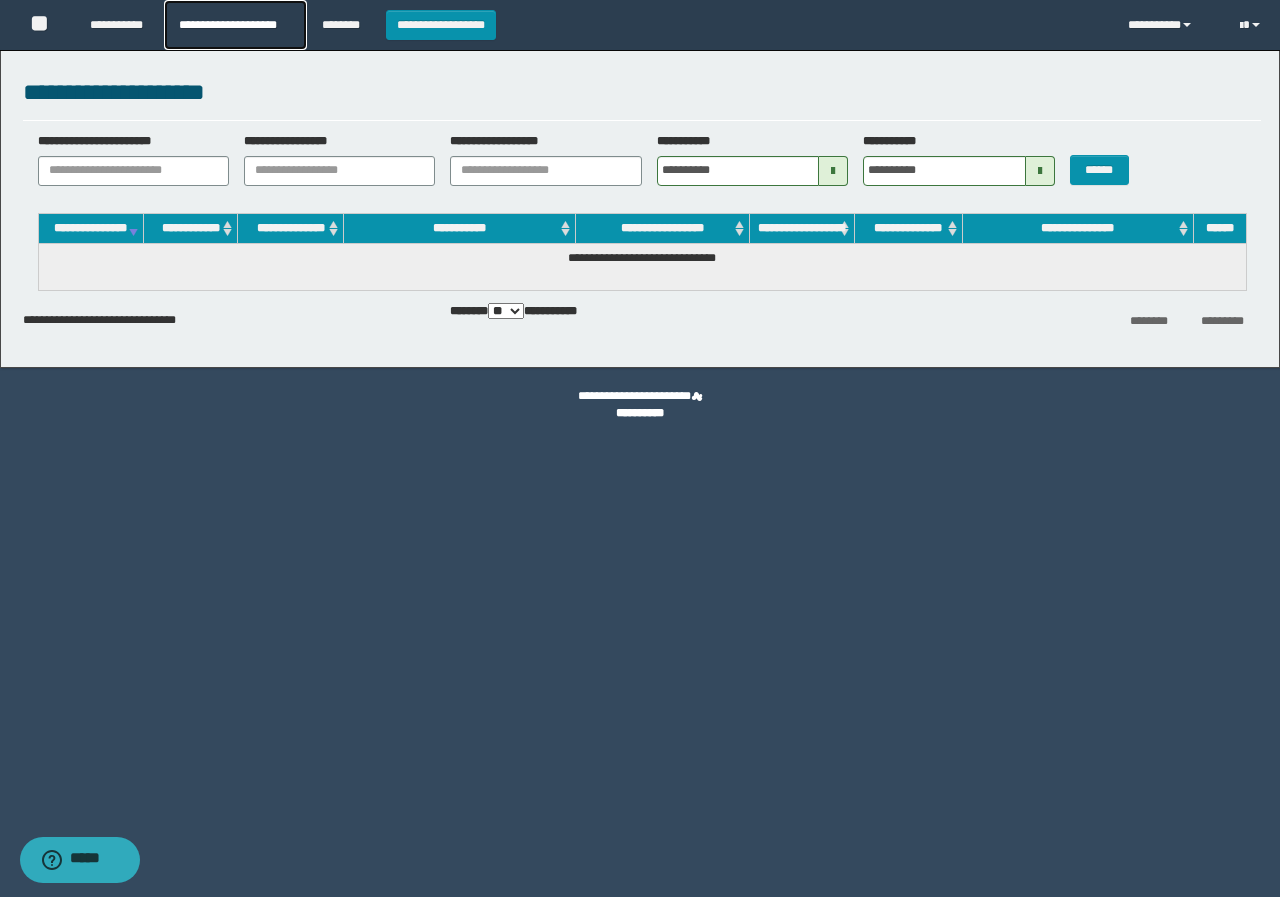 click on "**********" at bounding box center [235, 25] 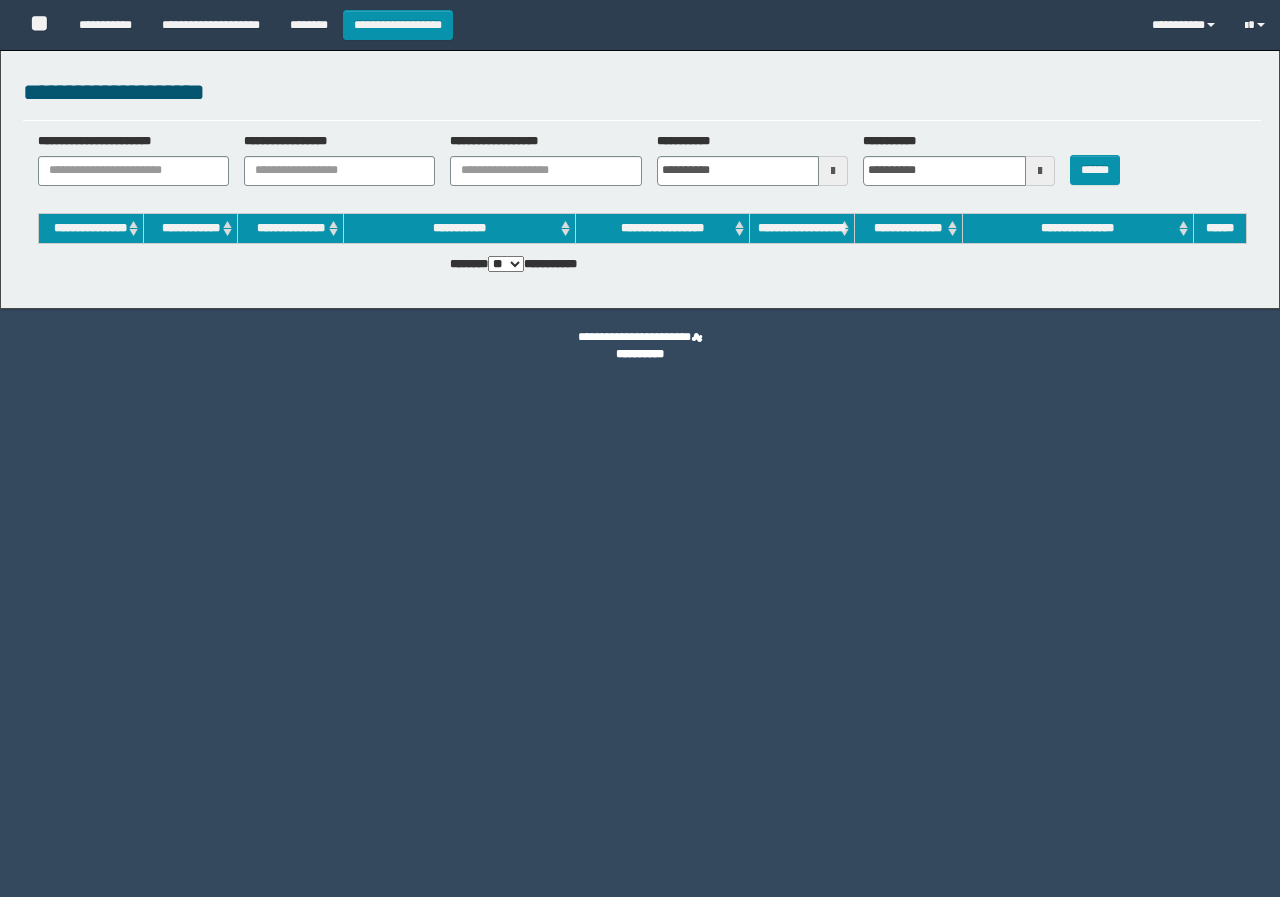 scroll, scrollTop: 0, scrollLeft: 0, axis: both 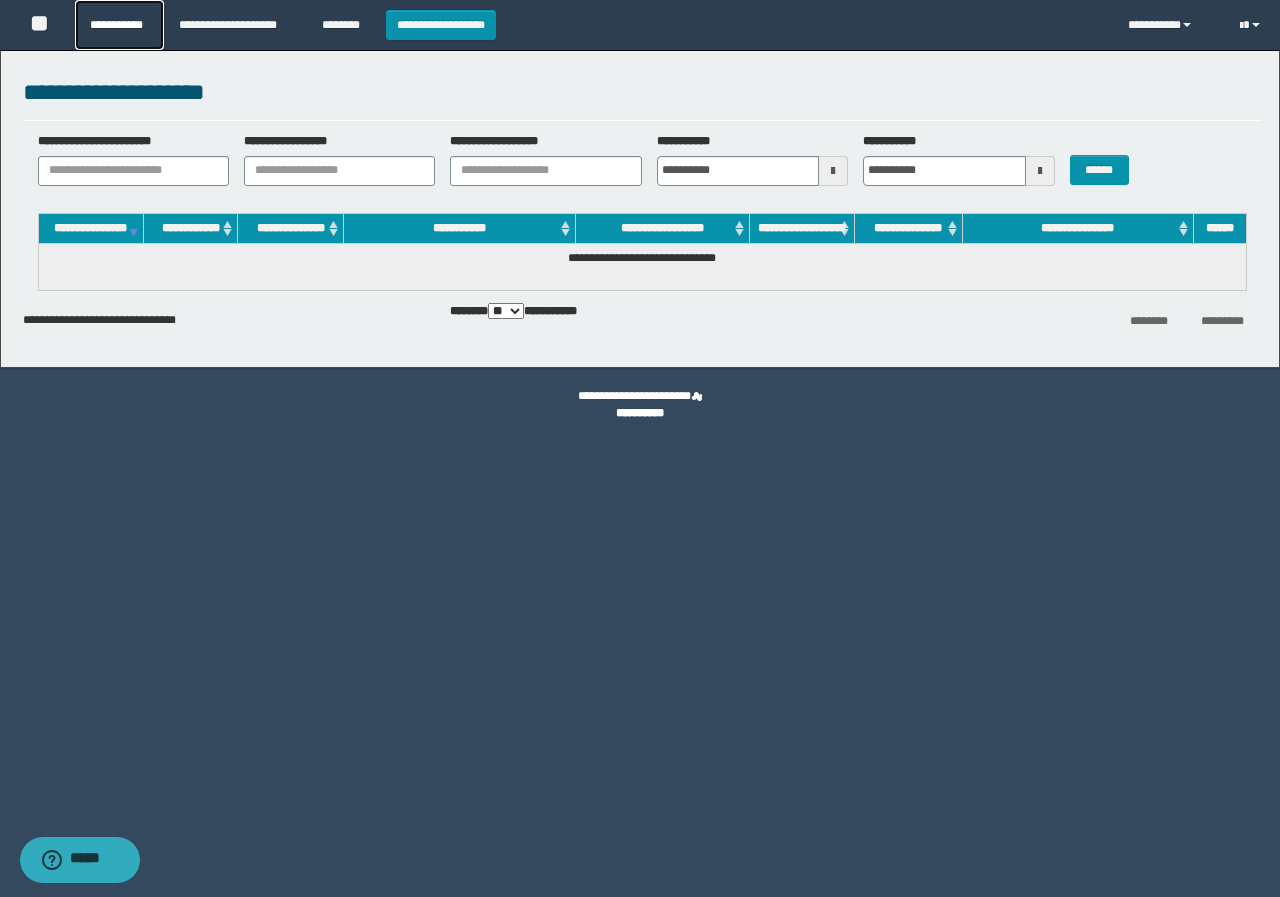 click on "**********" at bounding box center (119, 25) 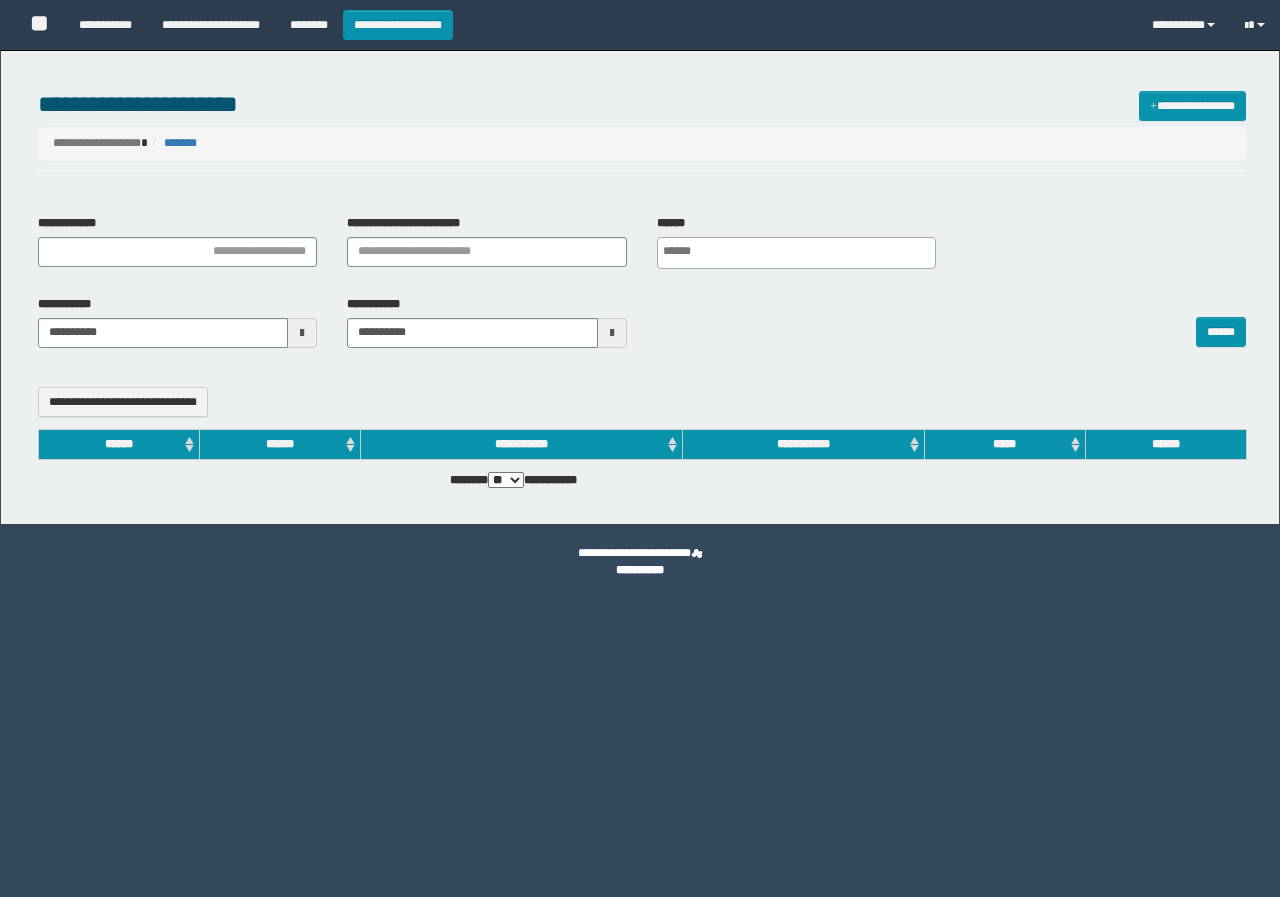 select 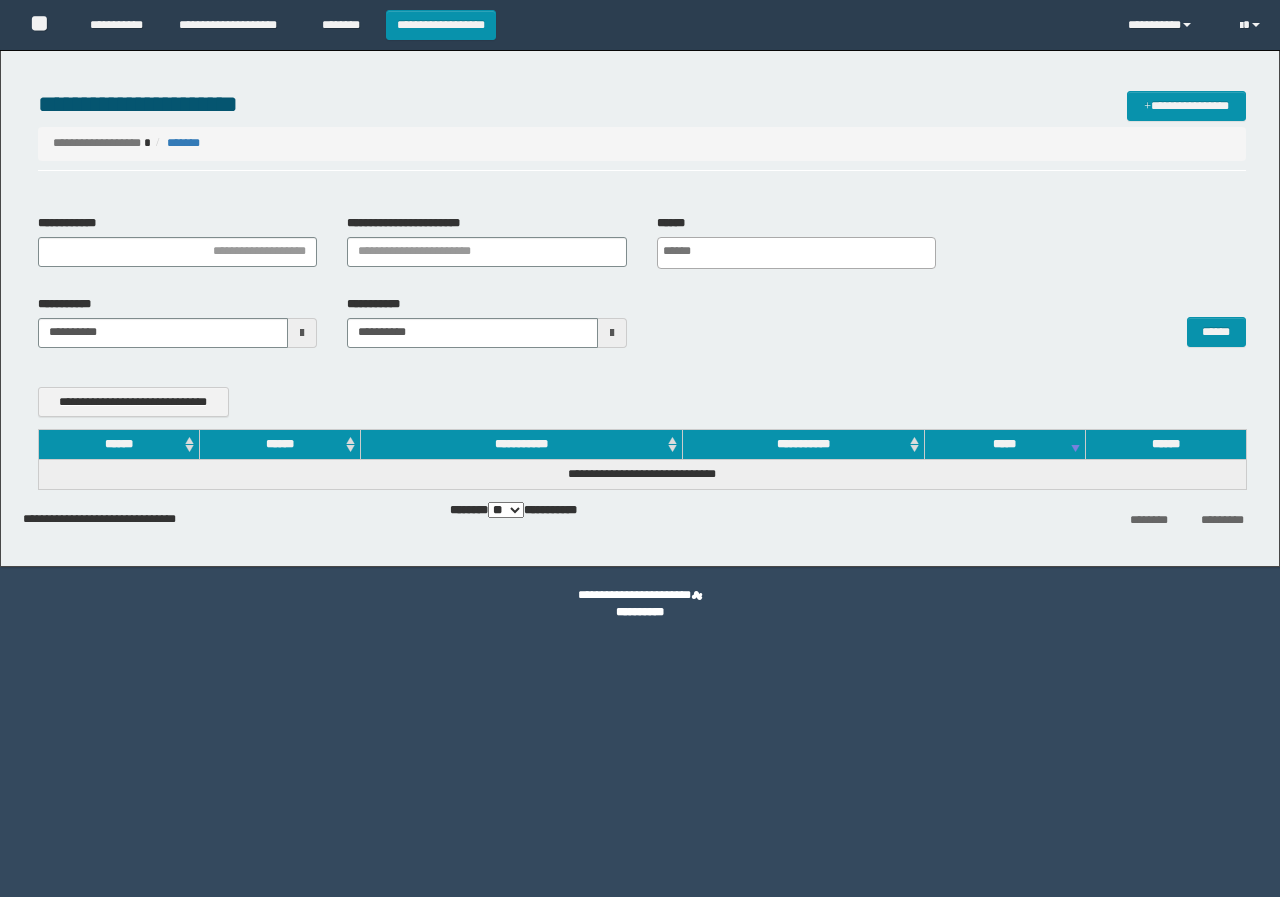 scroll, scrollTop: 0, scrollLeft: 0, axis: both 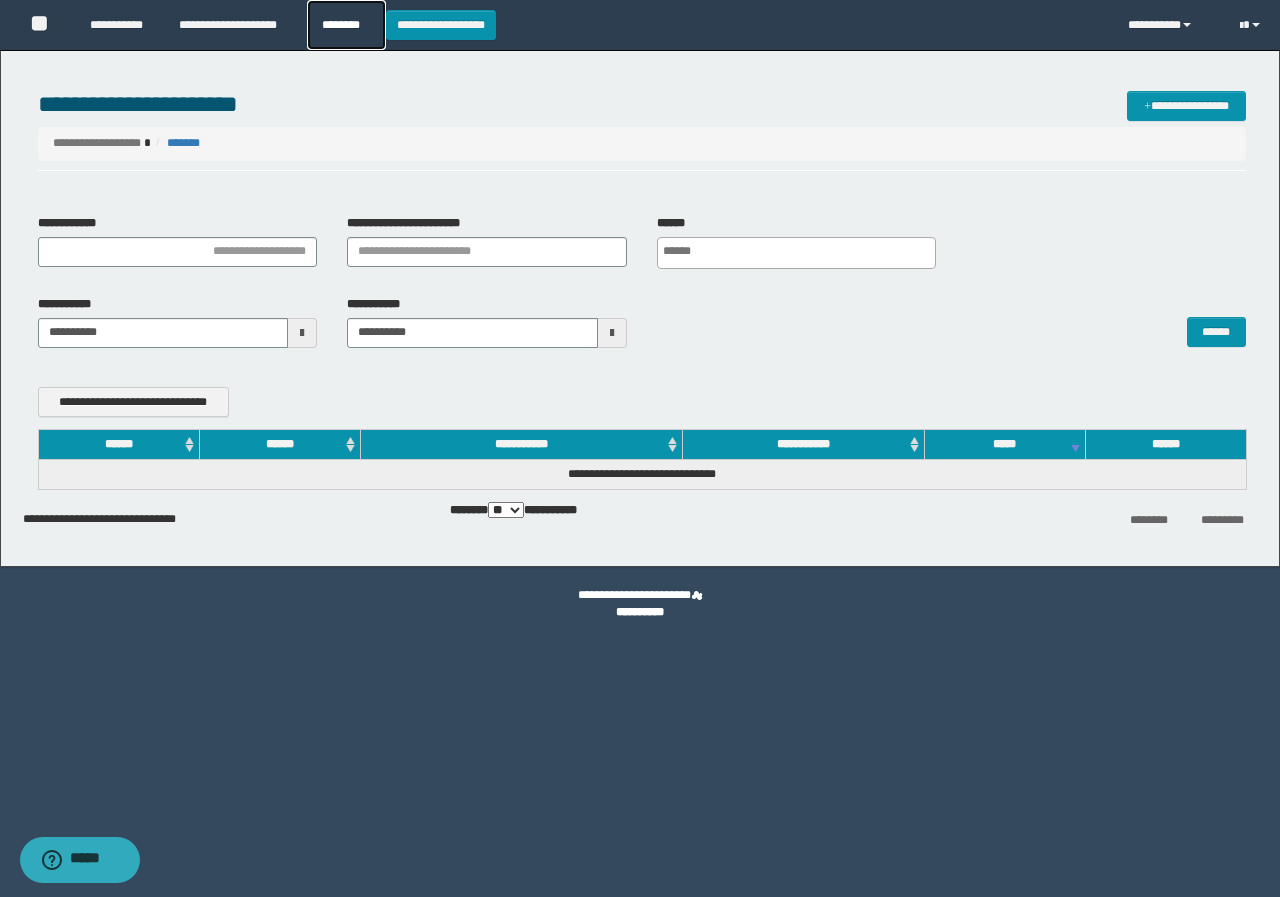 click on "********" at bounding box center (346, 25) 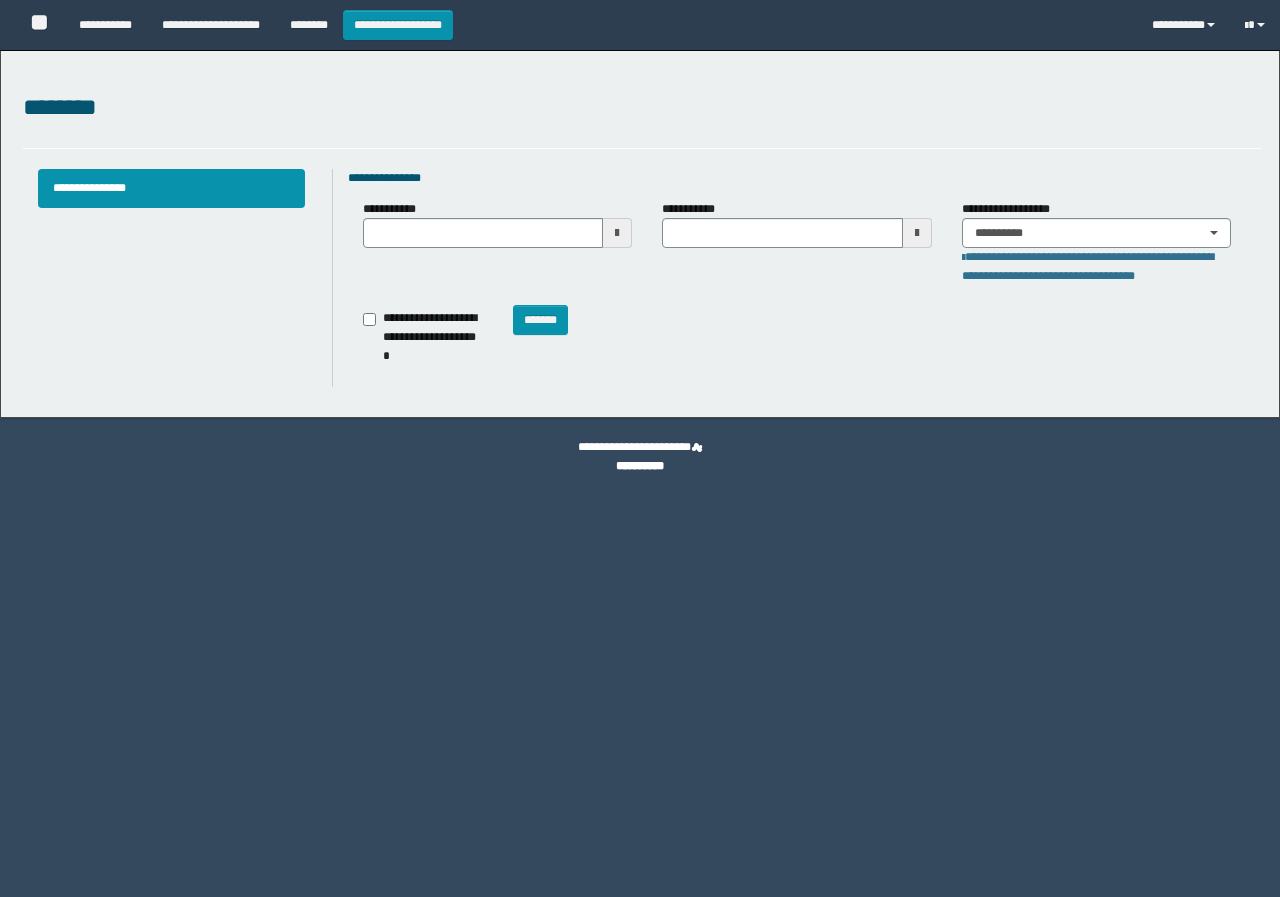 scroll, scrollTop: 0, scrollLeft: 0, axis: both 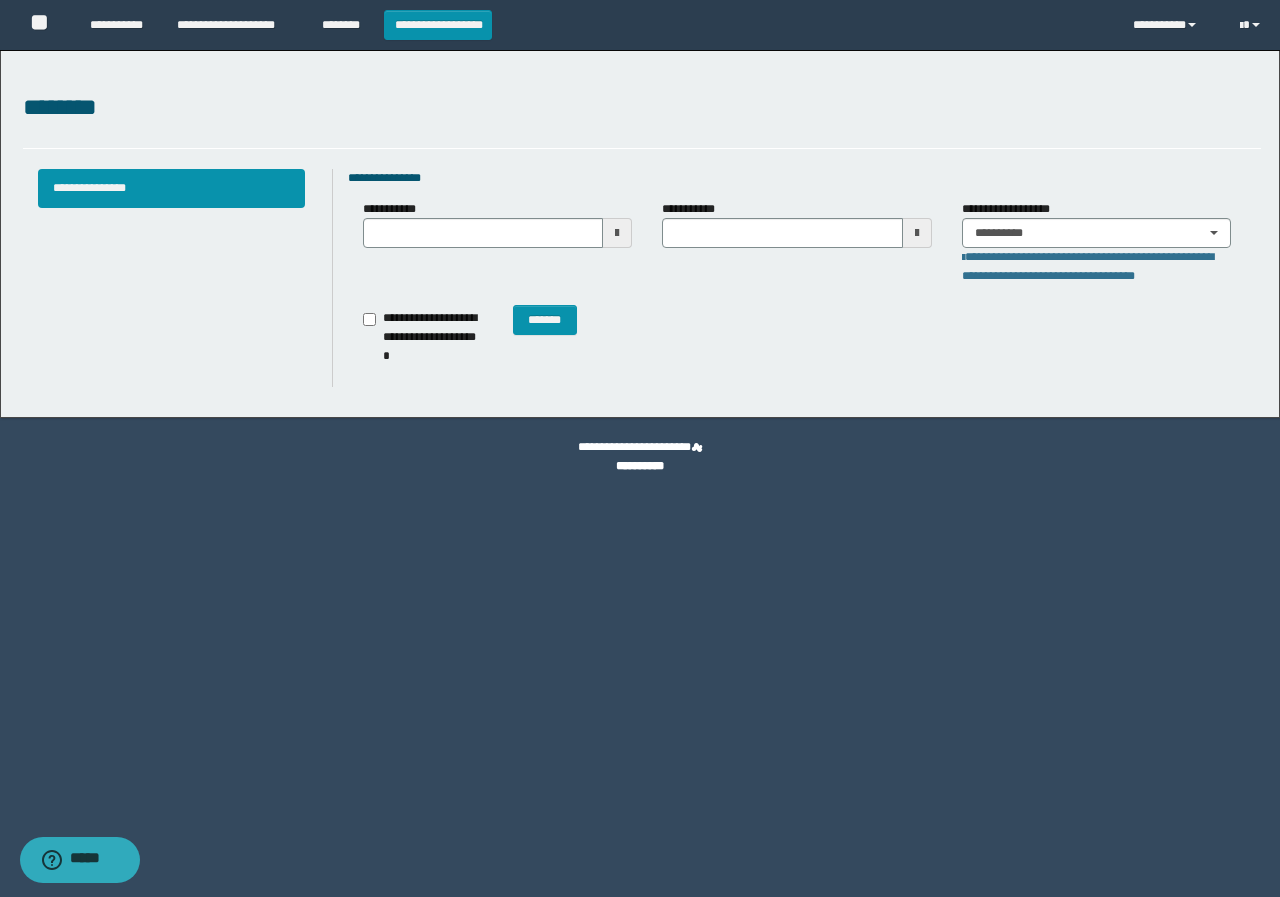click on "**********" at bounding box center [172, 188] 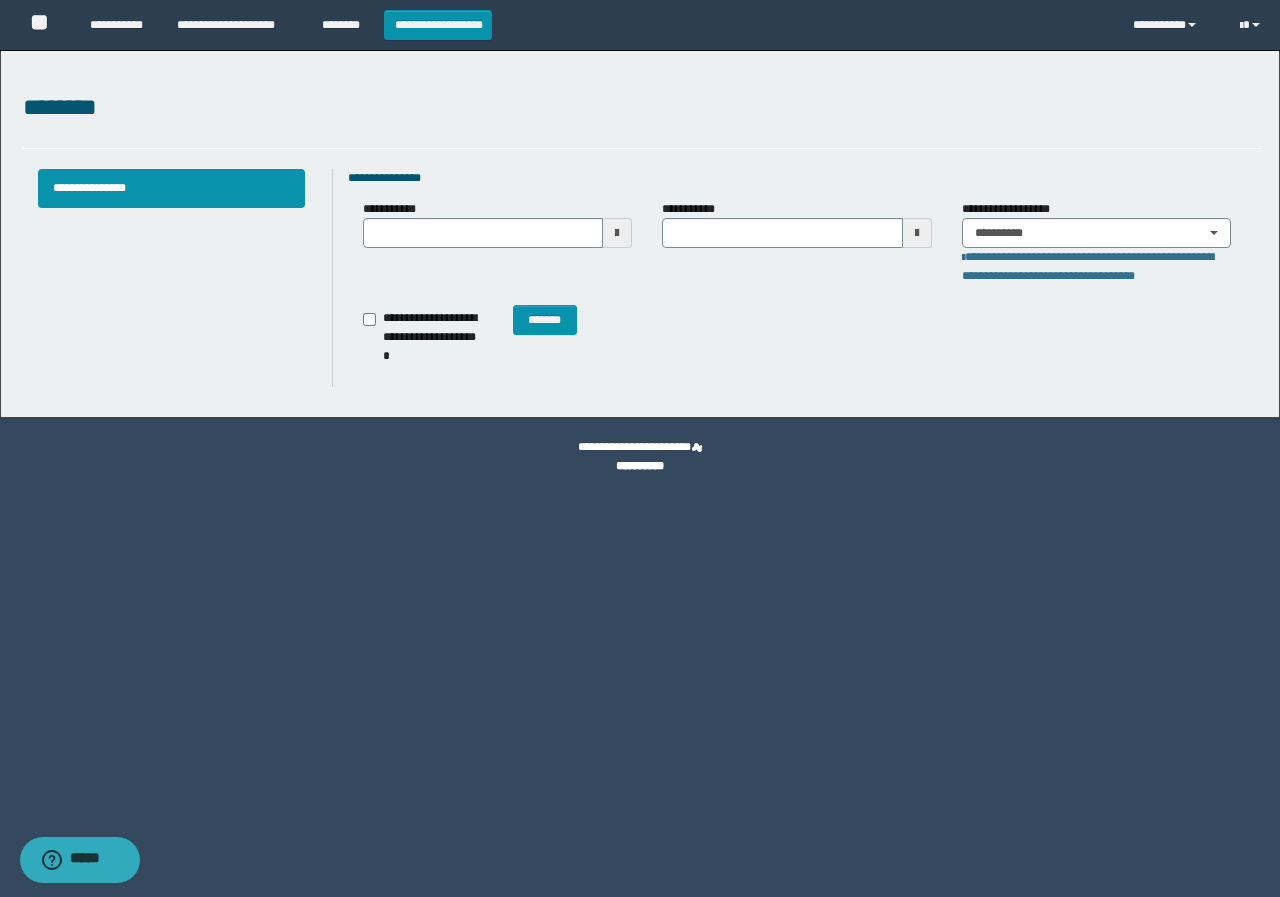 click at bounding box center [617, 233] 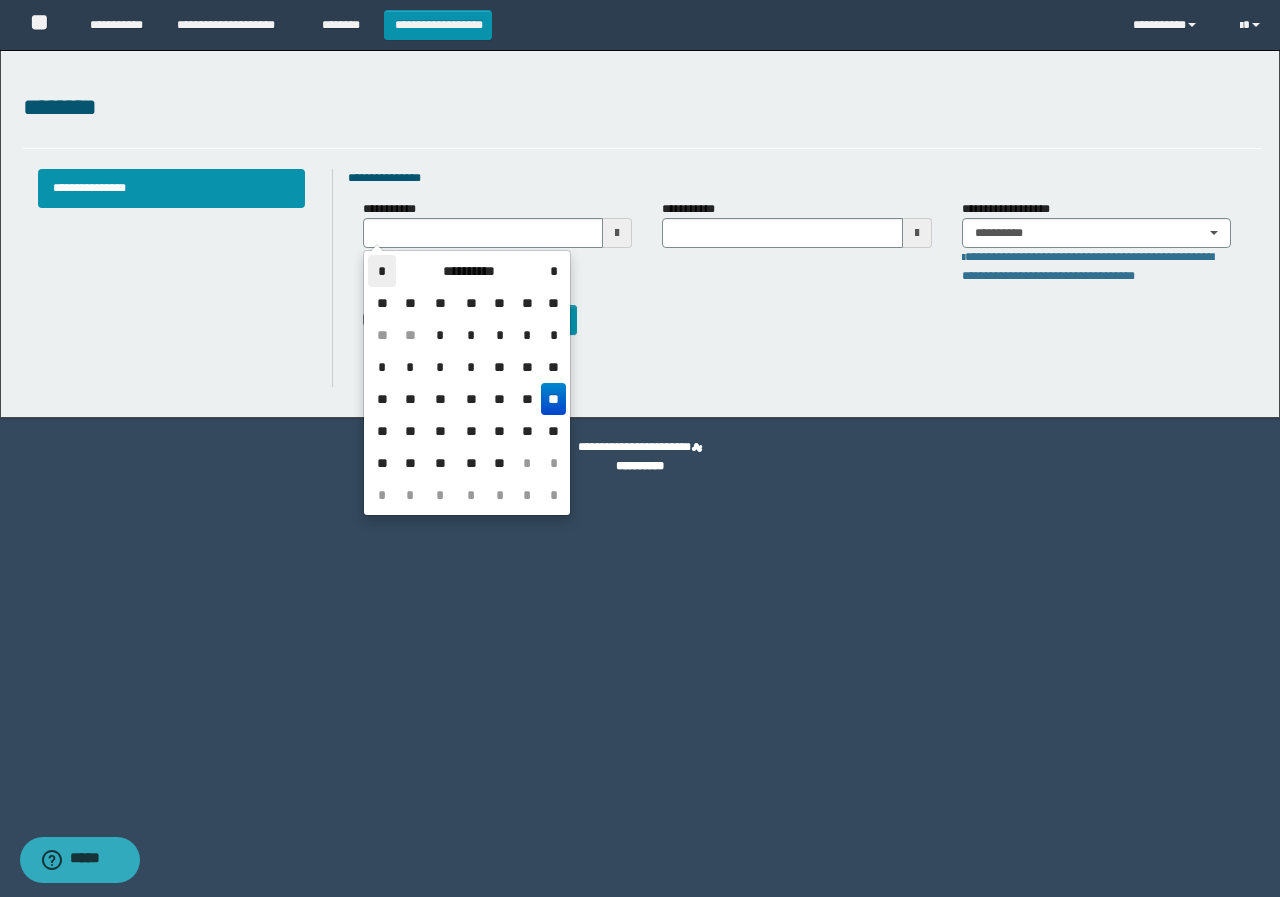 click on "*" at bounding box center (382, 271) 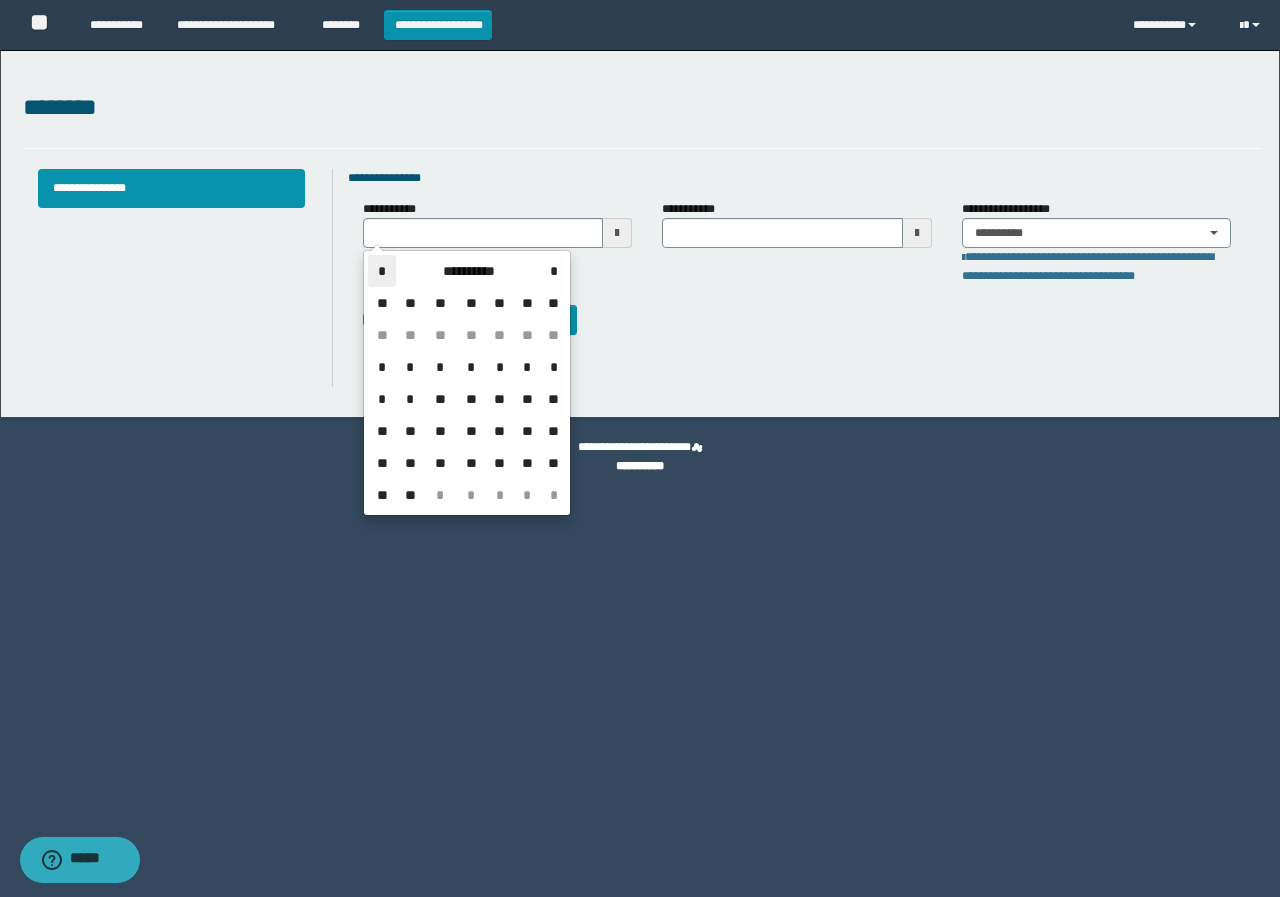 click on "*" at bounding box center (382, 271) 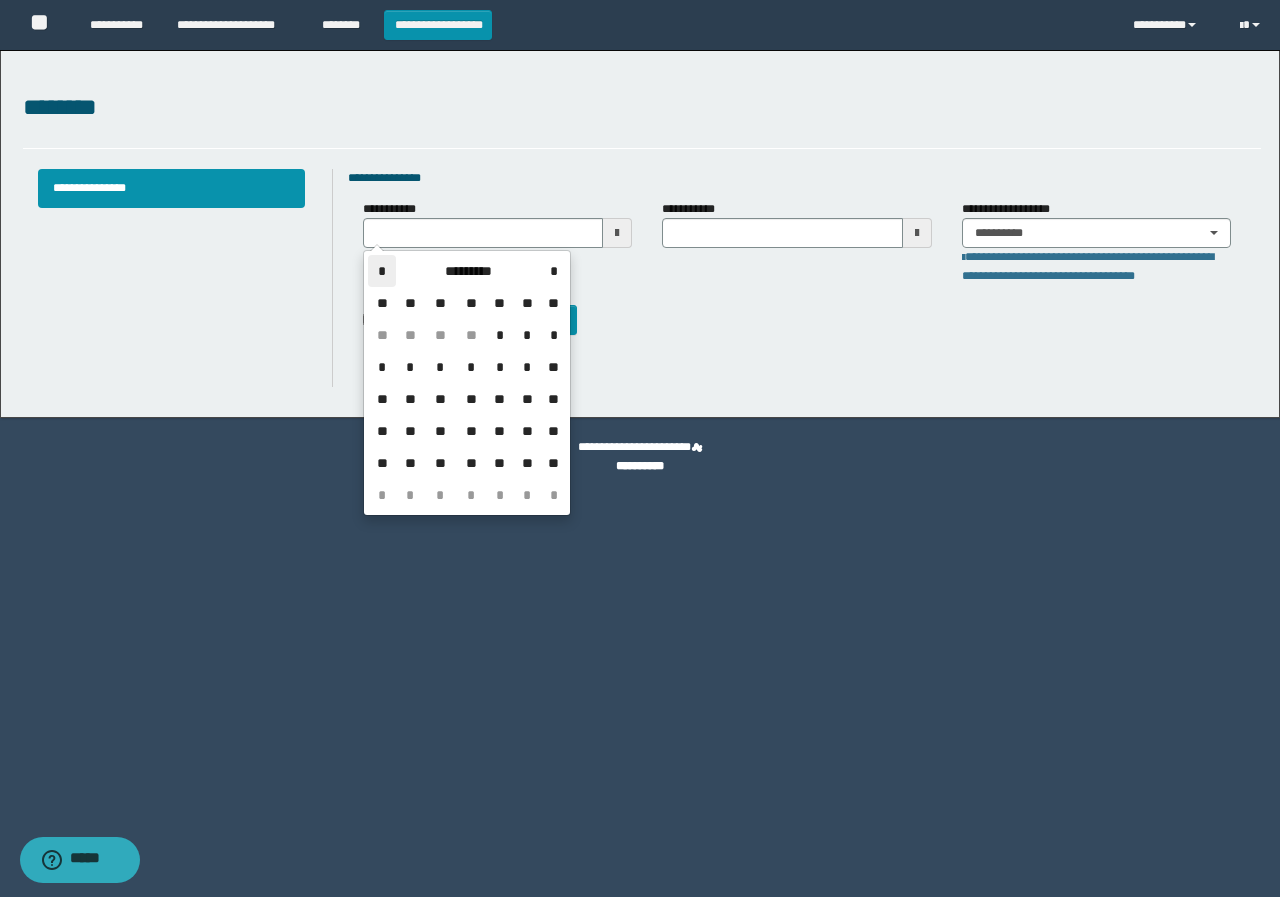click on "*" at bounding box center [382, 271] 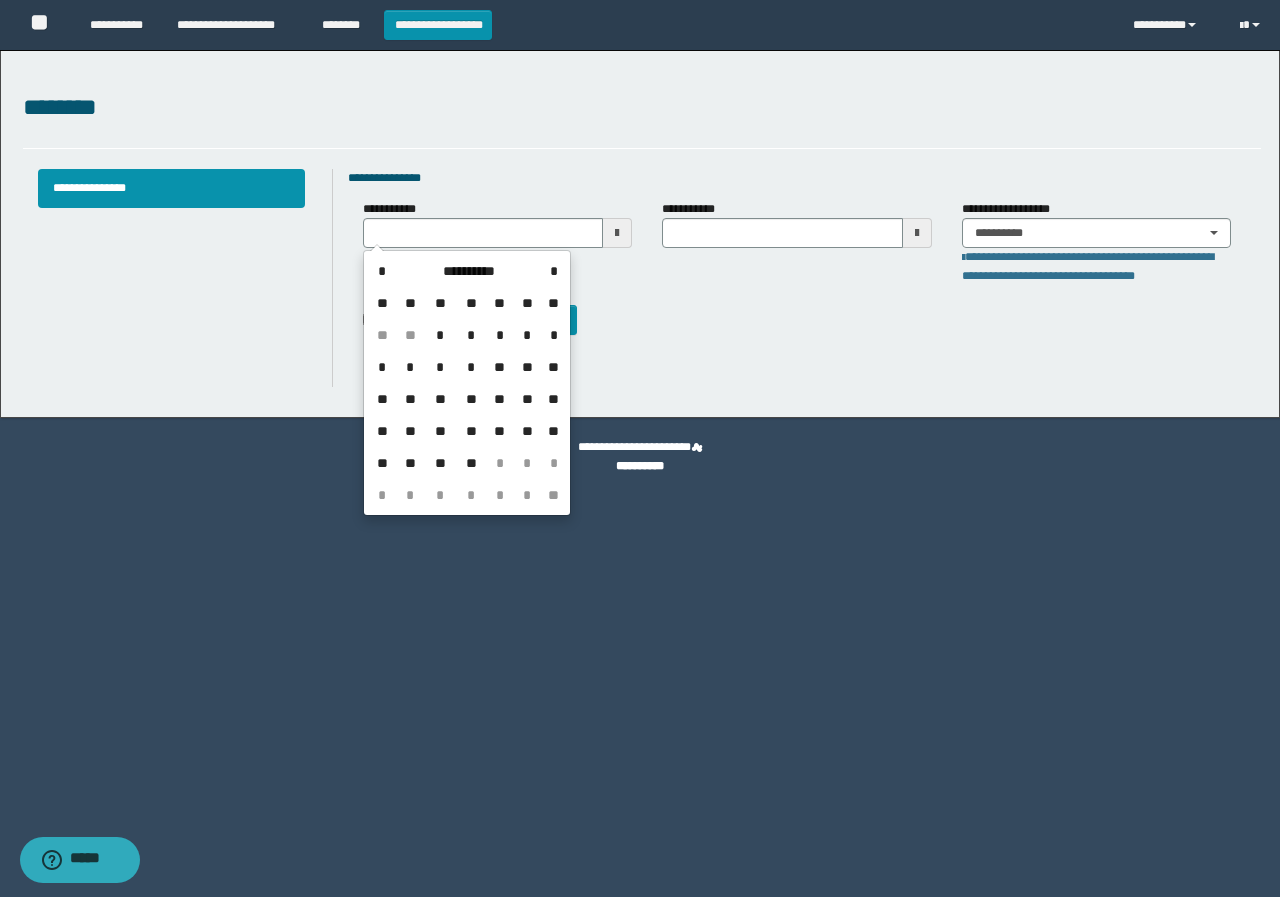 click on "*" at bounding box center [440, 335] 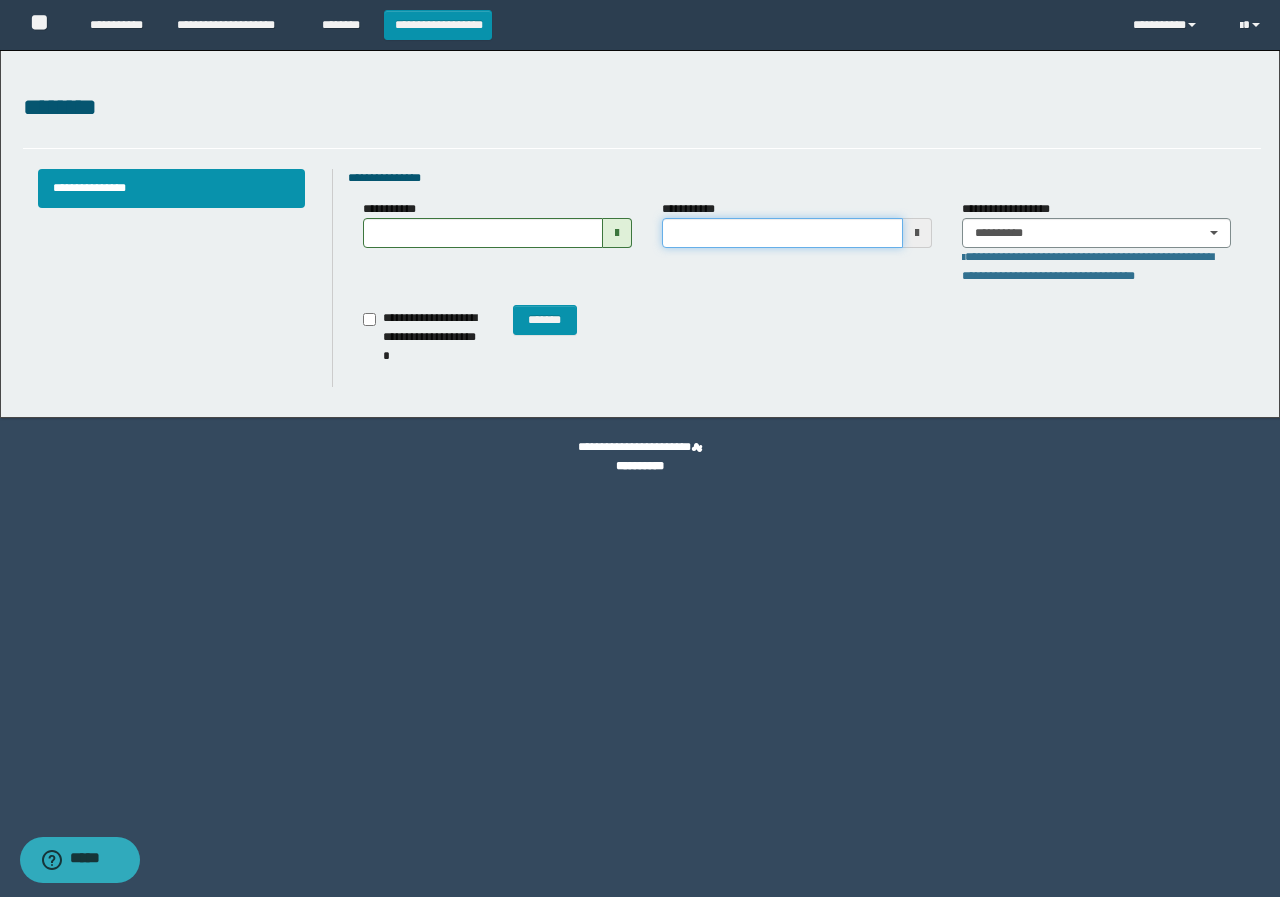 click on "**********" at bounding box center [782, 233] 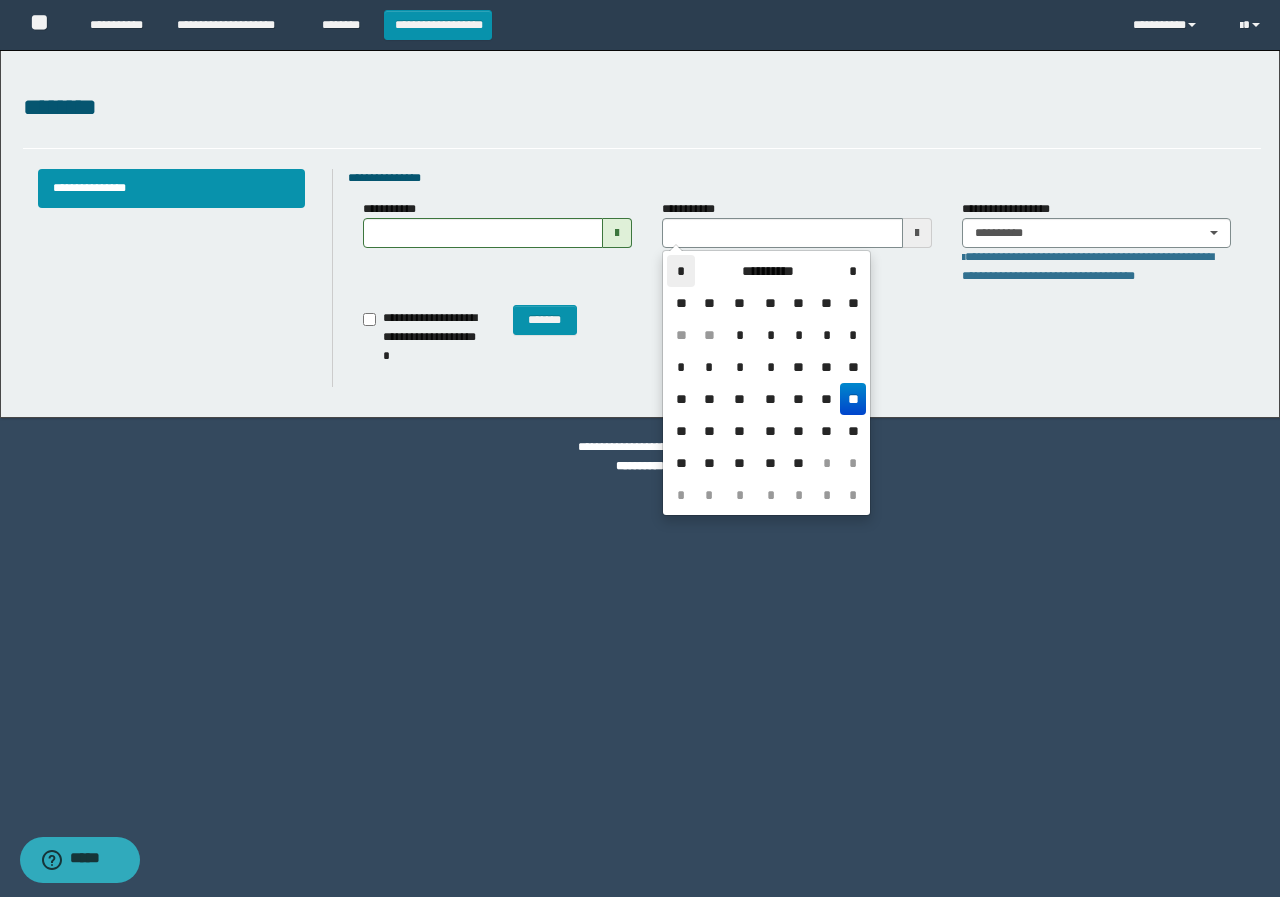 click on "*" at bounding box center (681, 271) 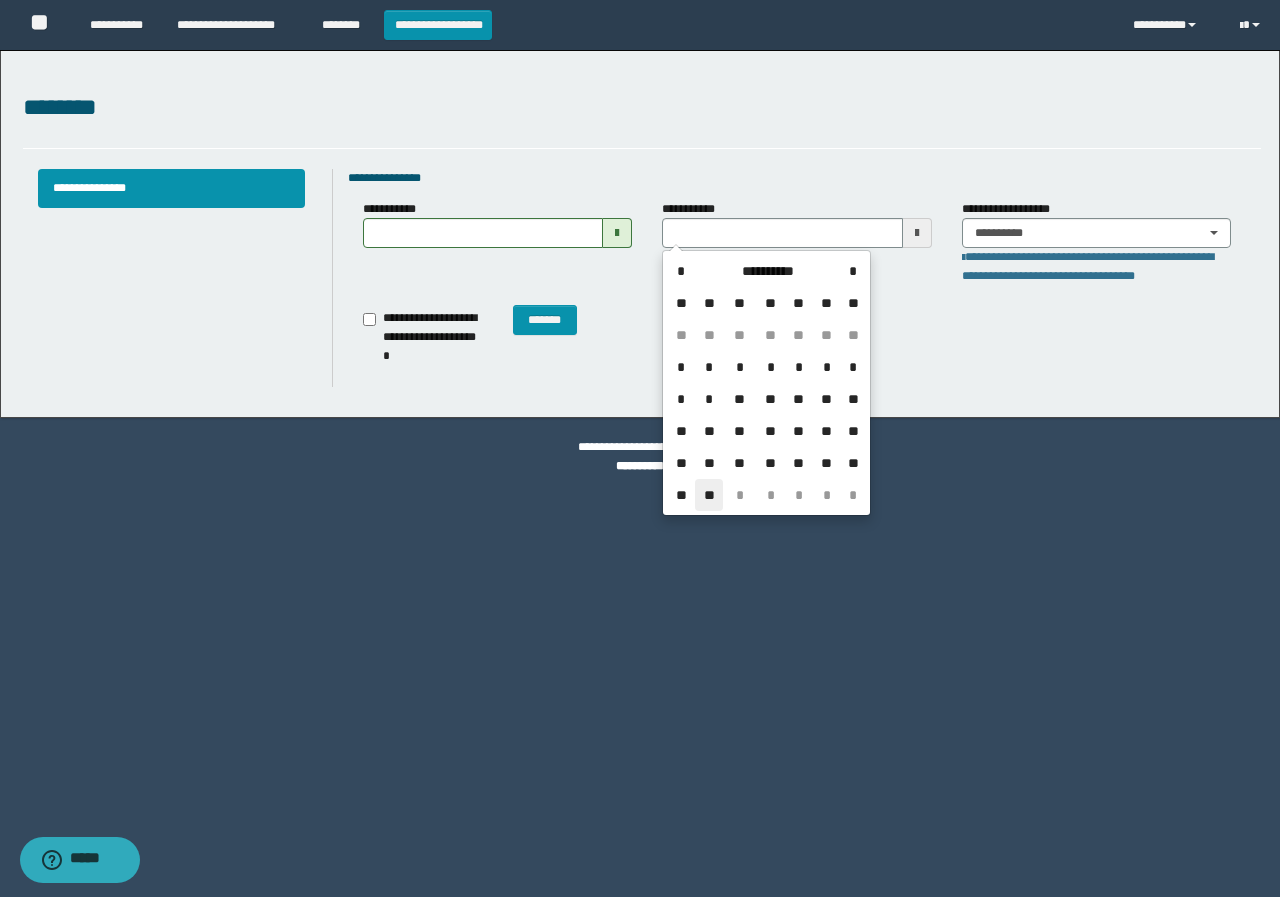click on "**" at bounding box center [709, 495] 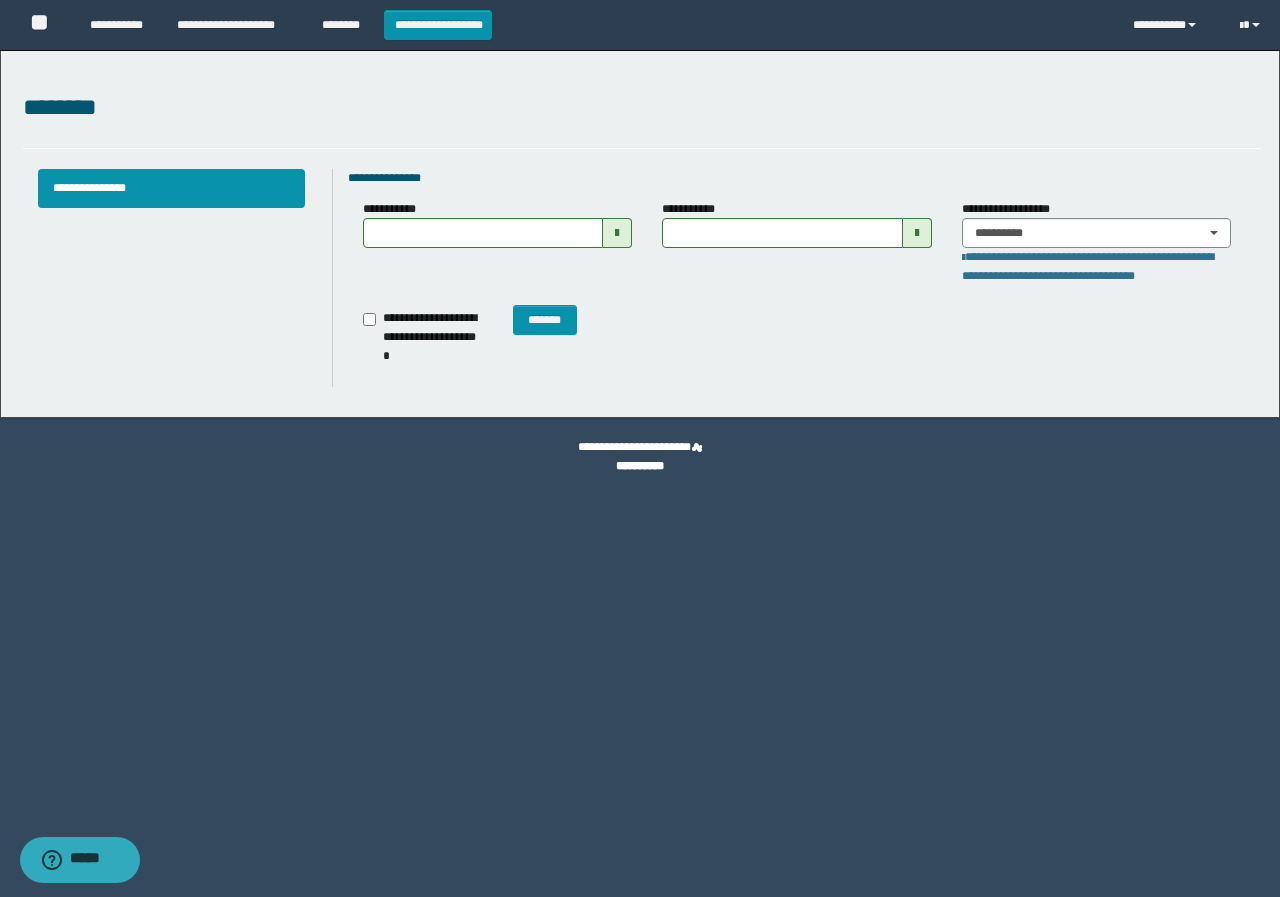 click on "**********" at bounding box center (1088, 266) 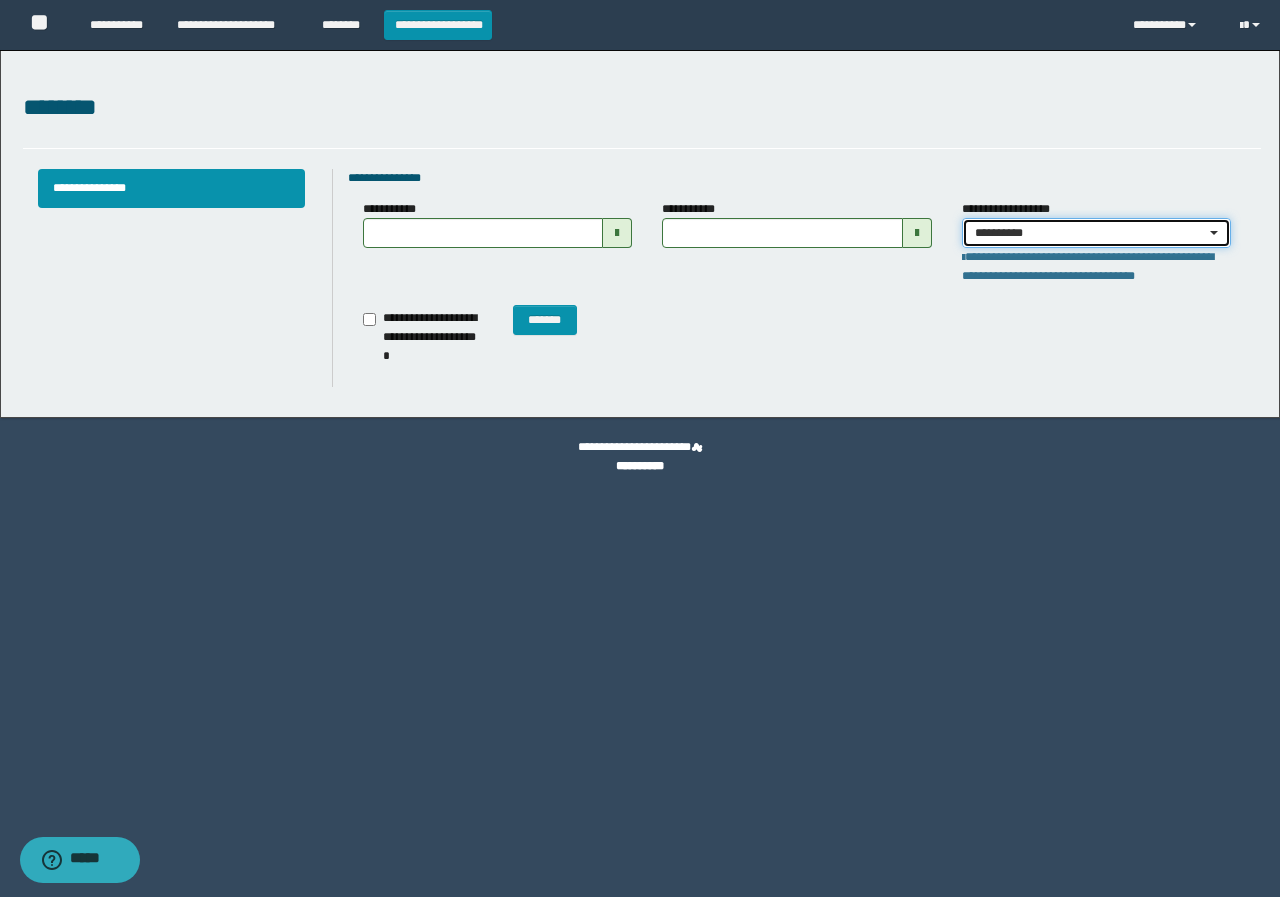 click on "**********" at bounding box center (1090, 233) 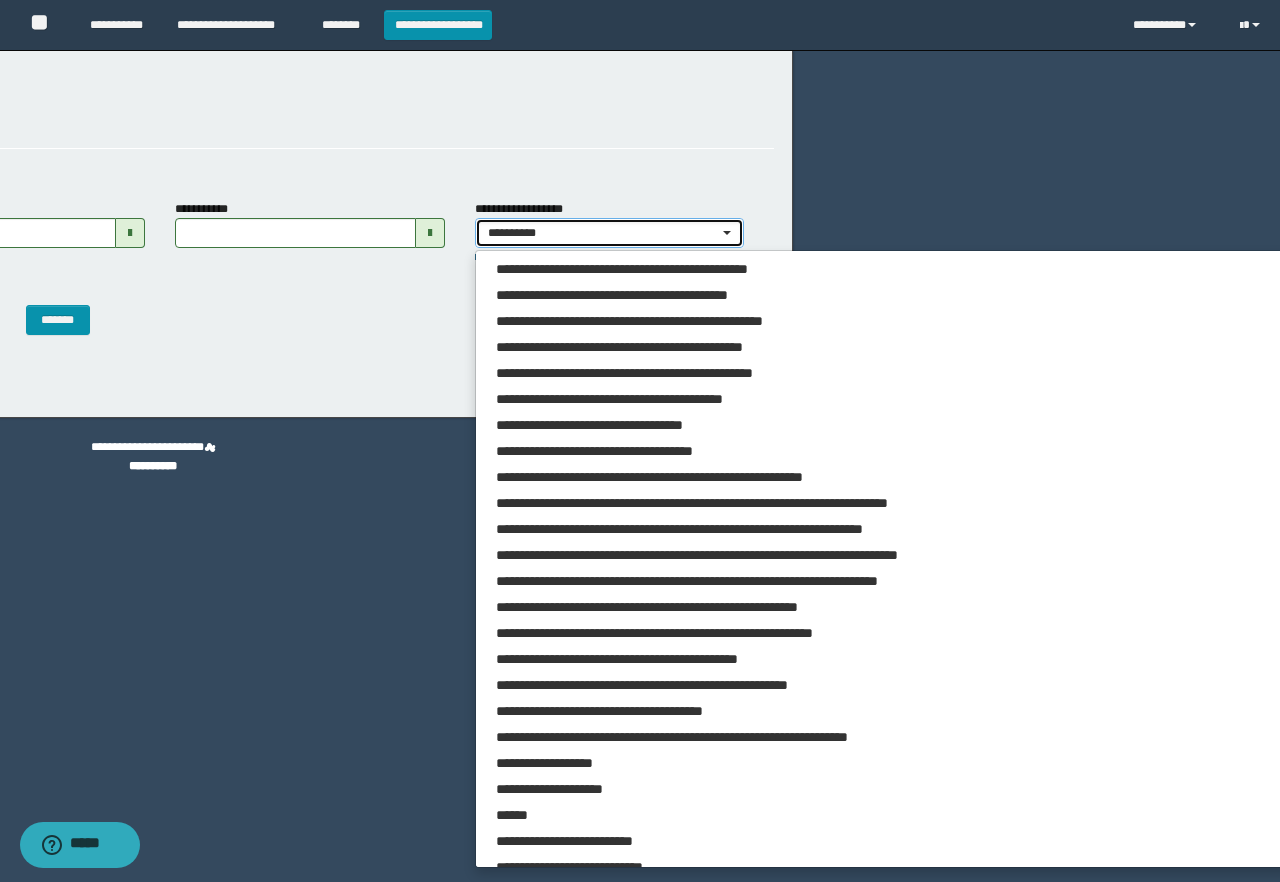scroll, scrollTop: 0, scrollLeft: 493, axis: horizontal 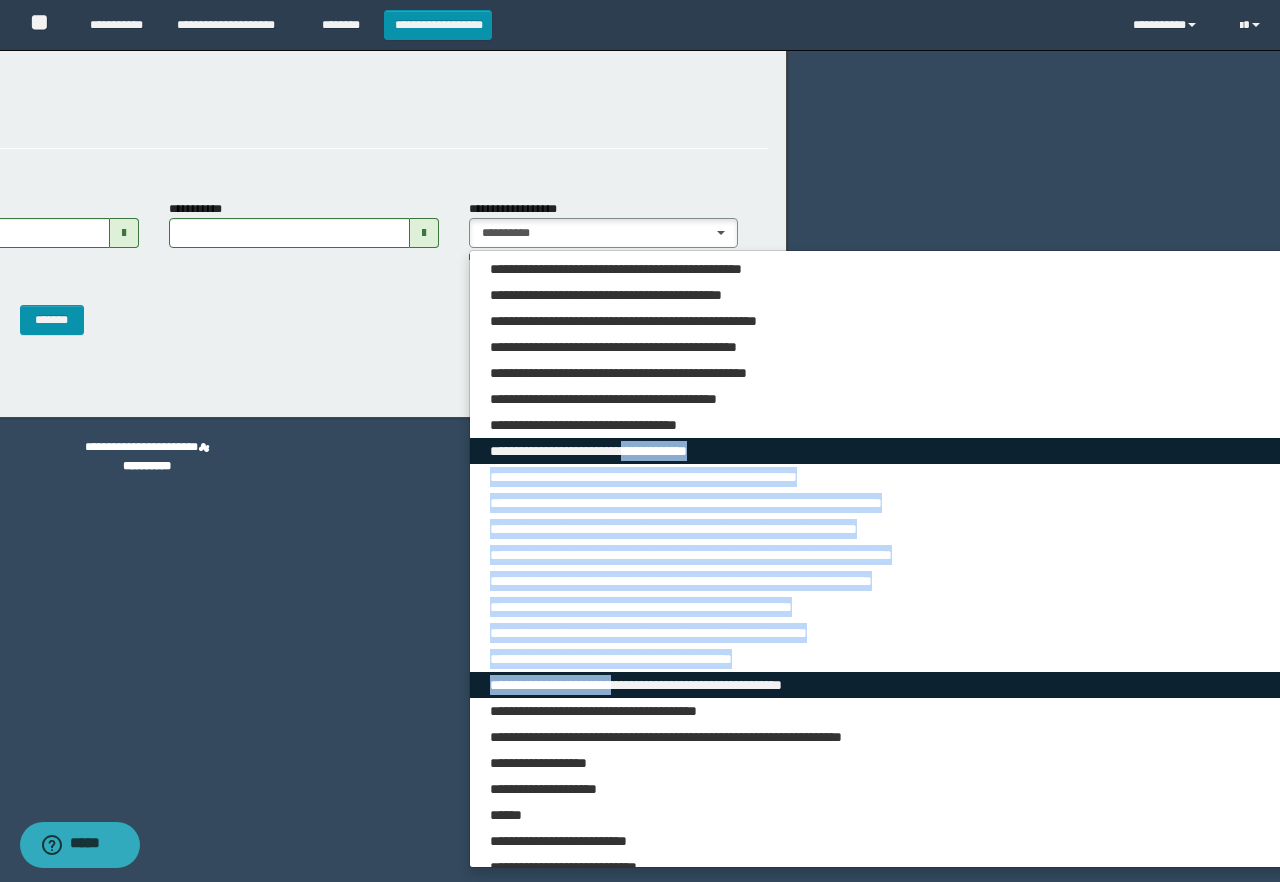 drag, startPoint x: 643, startPoint y: 531, endPoint x: 636, endPoint y: 693, distance: 162.15117 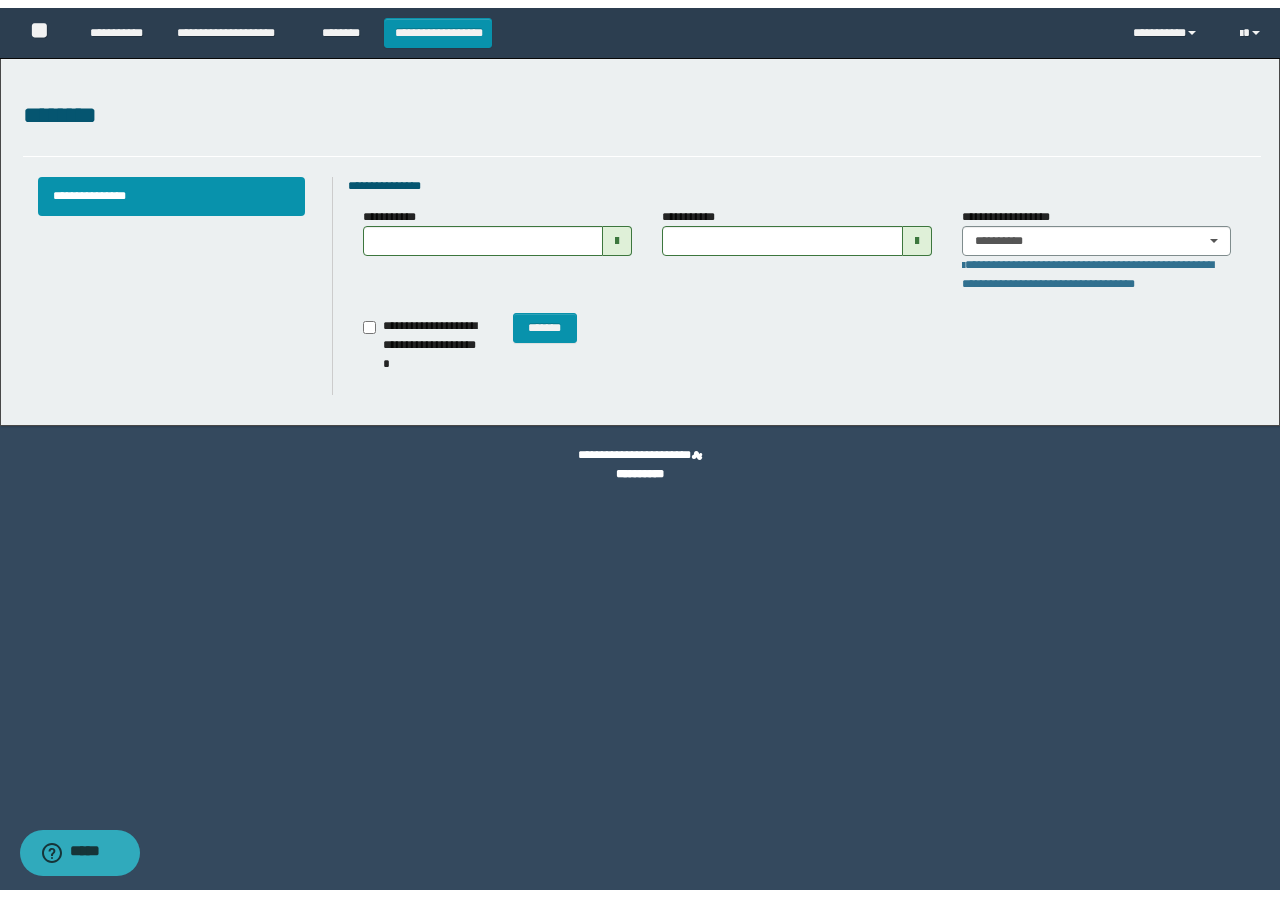 scroll, scrollTop: 0, scrollLeft: 0, axis: both 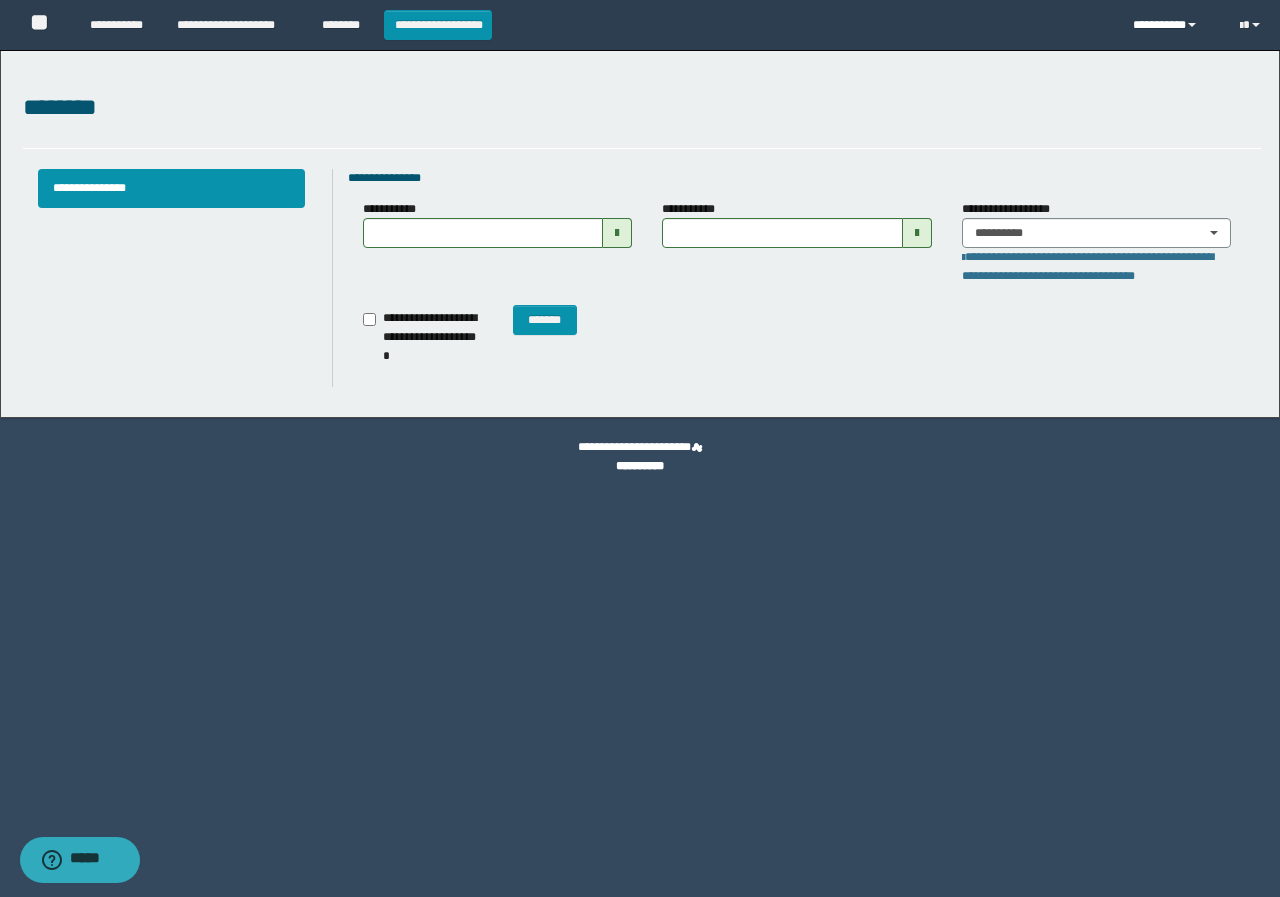 click on "**********" at bounding box center (1171, 25) 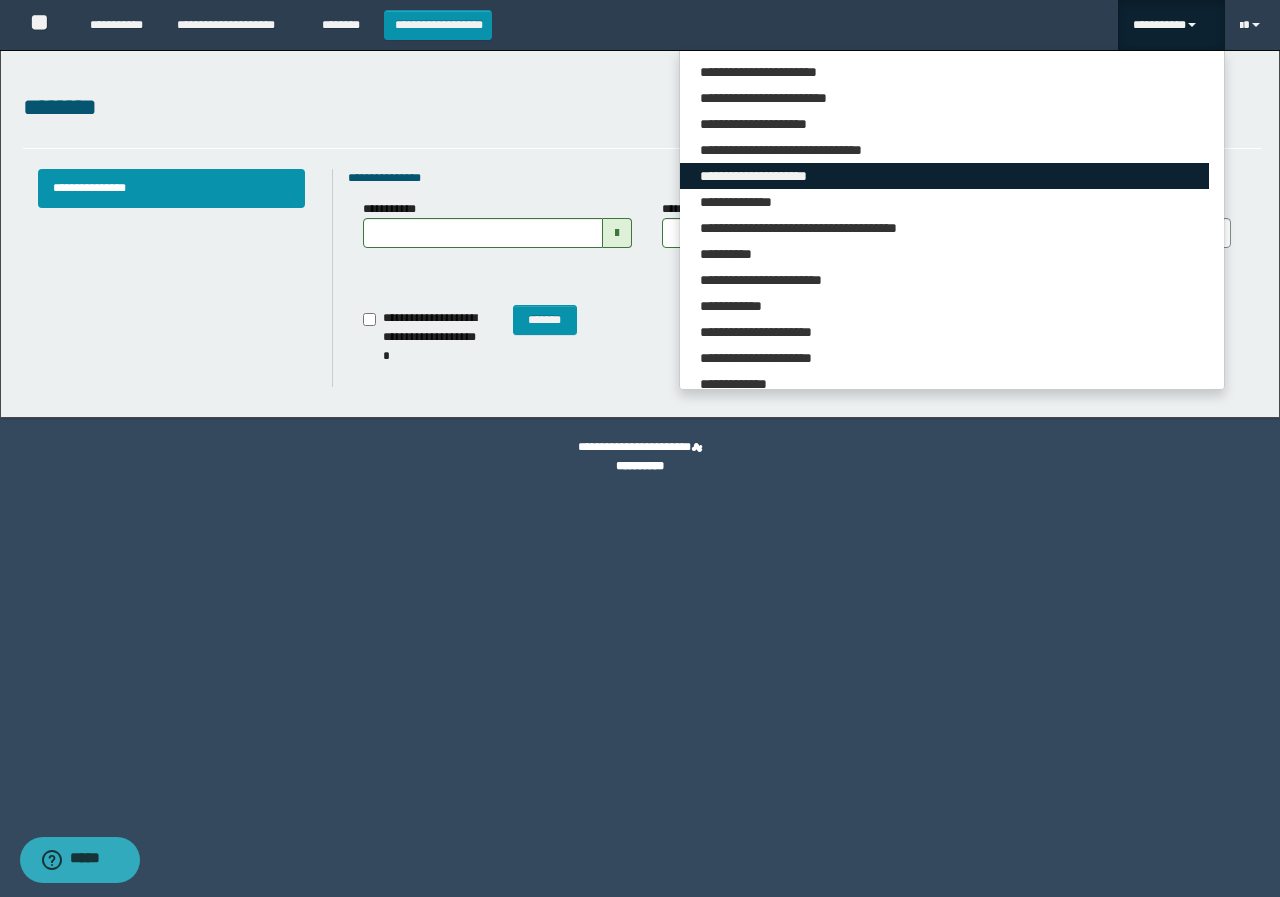 scroll, scrollTop: 500, scrollLeft: 0, axis: vertical 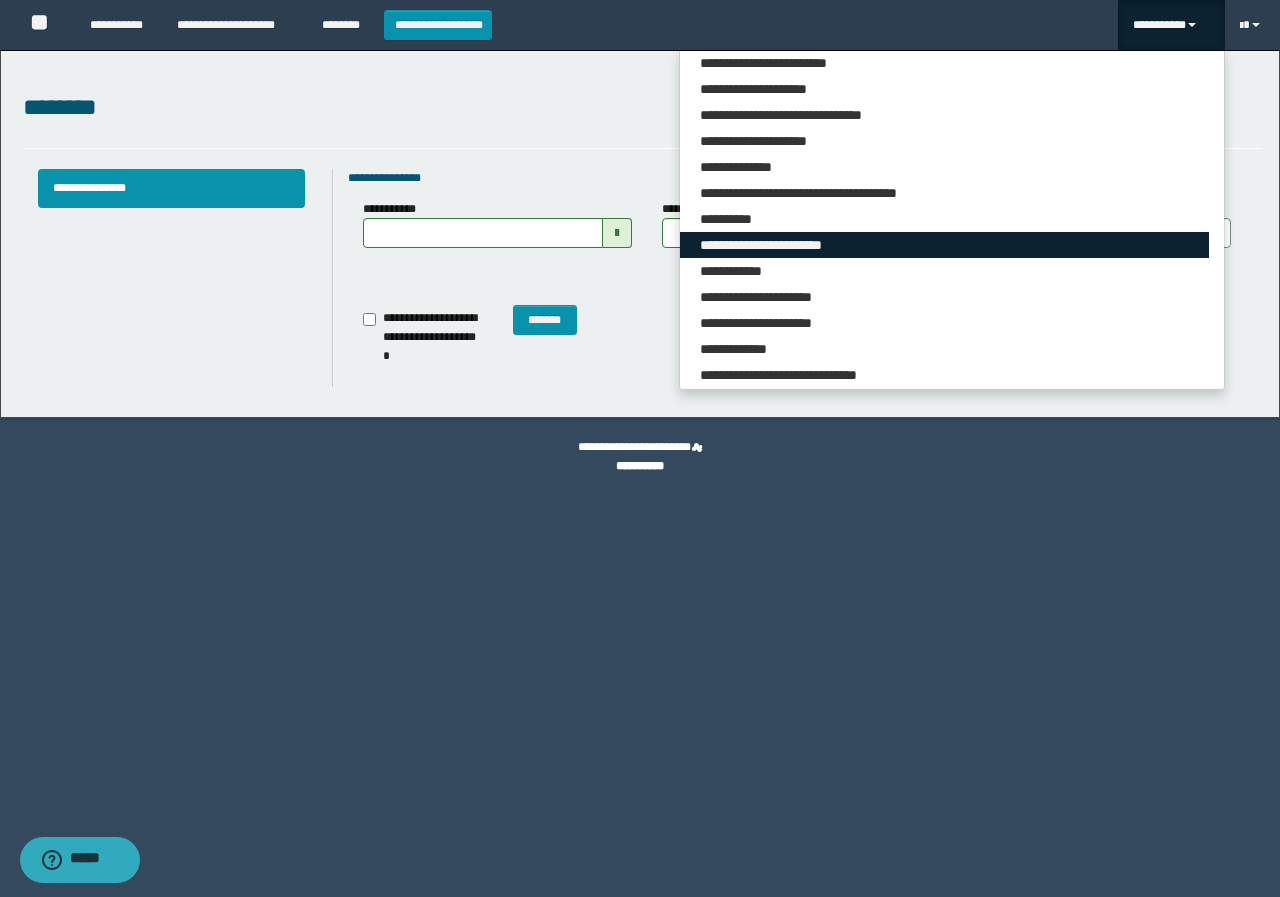 click on "**********" at bounding box center (944, 245) 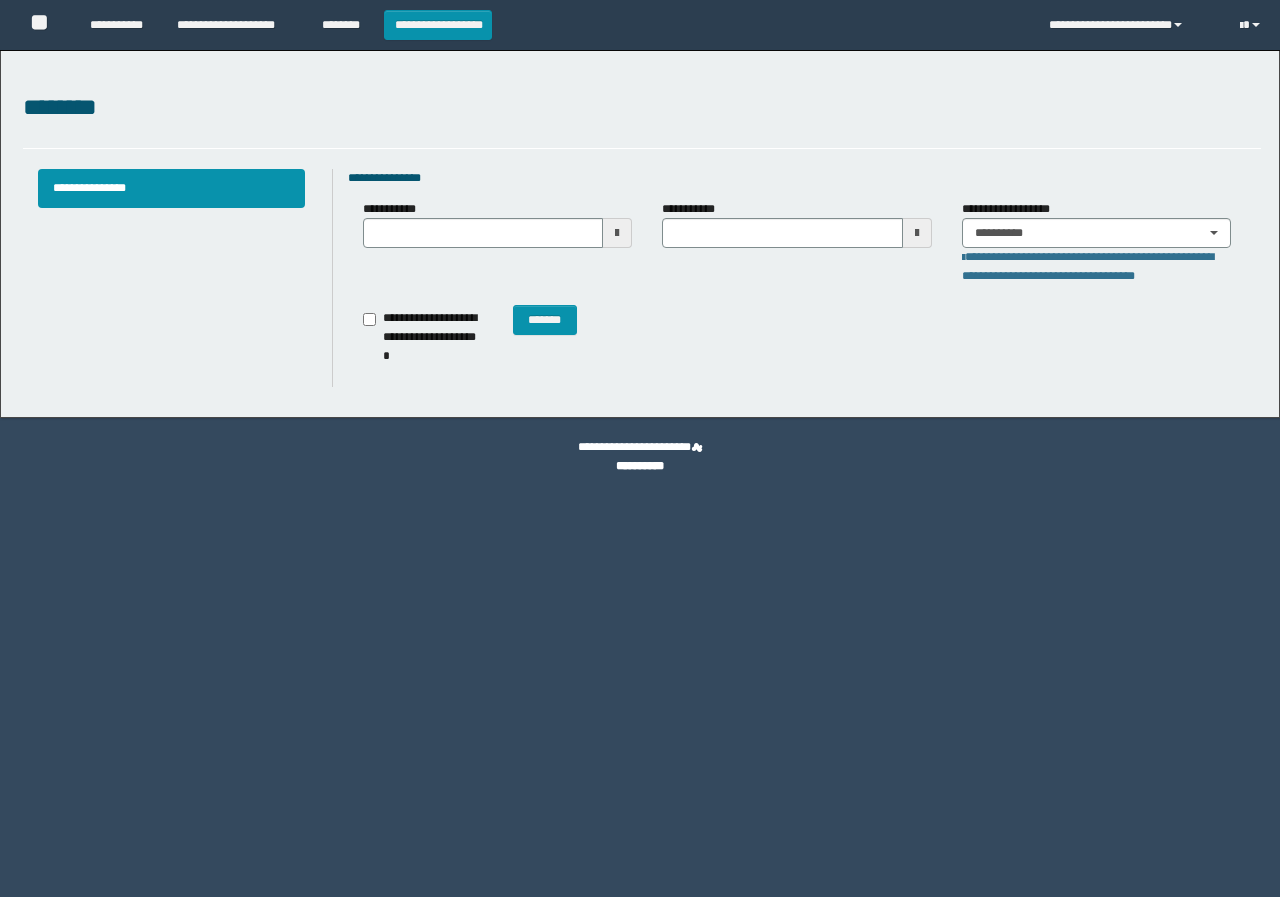 scroll, scrollTop: 0, scrollLeft: 0, axis: both 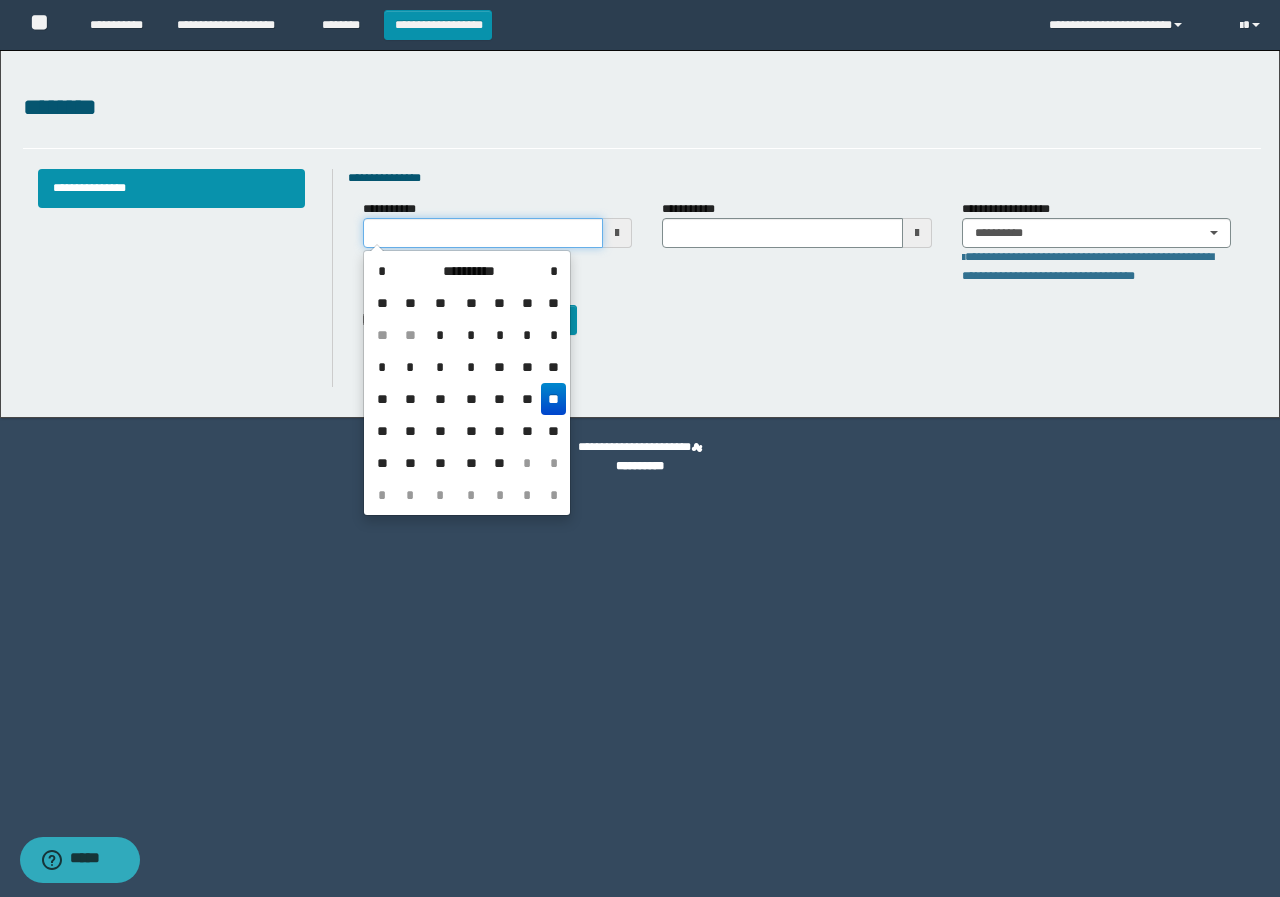 click on "**********" at bounding box center [483, 233] 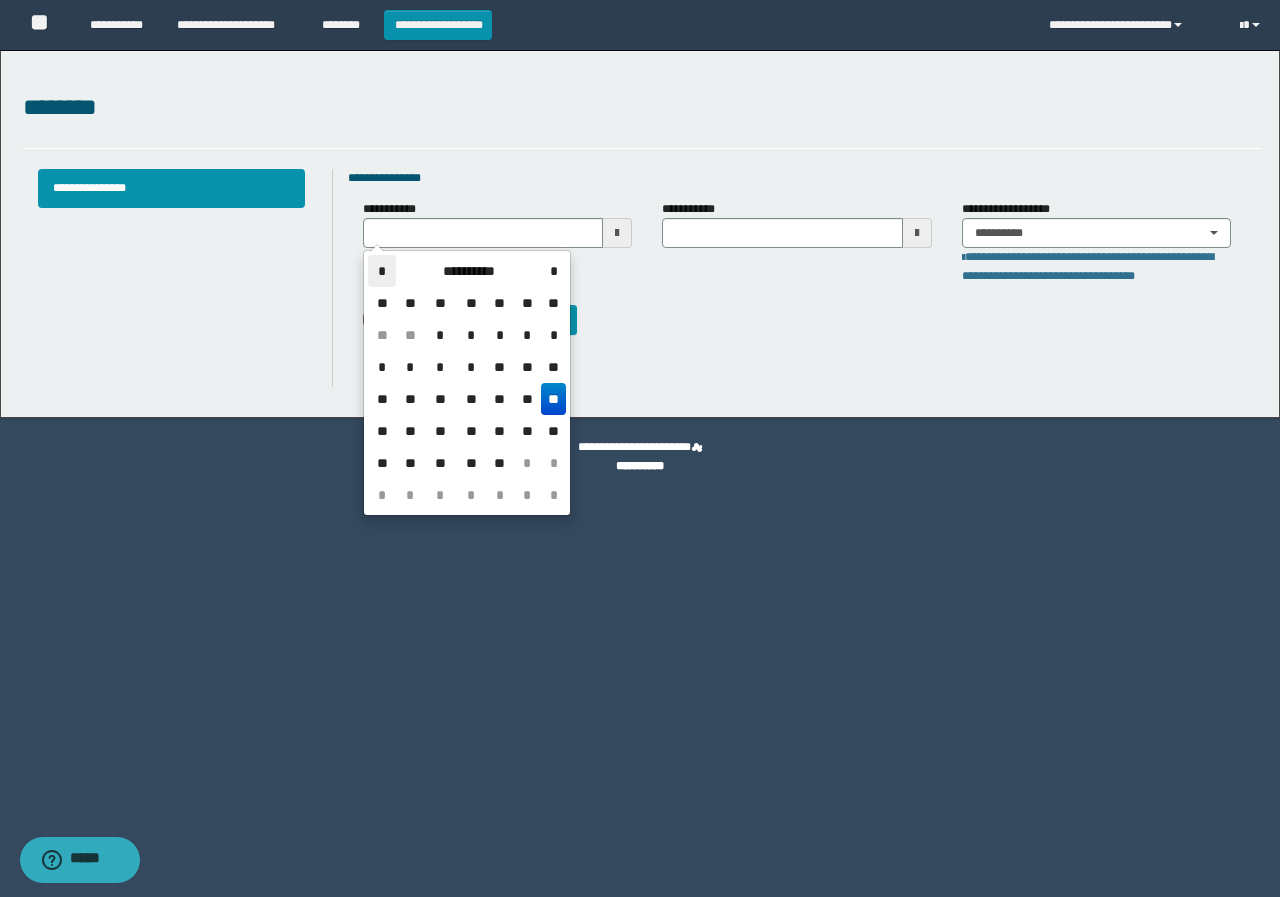 click on "*" at bounding box center (382, 271) 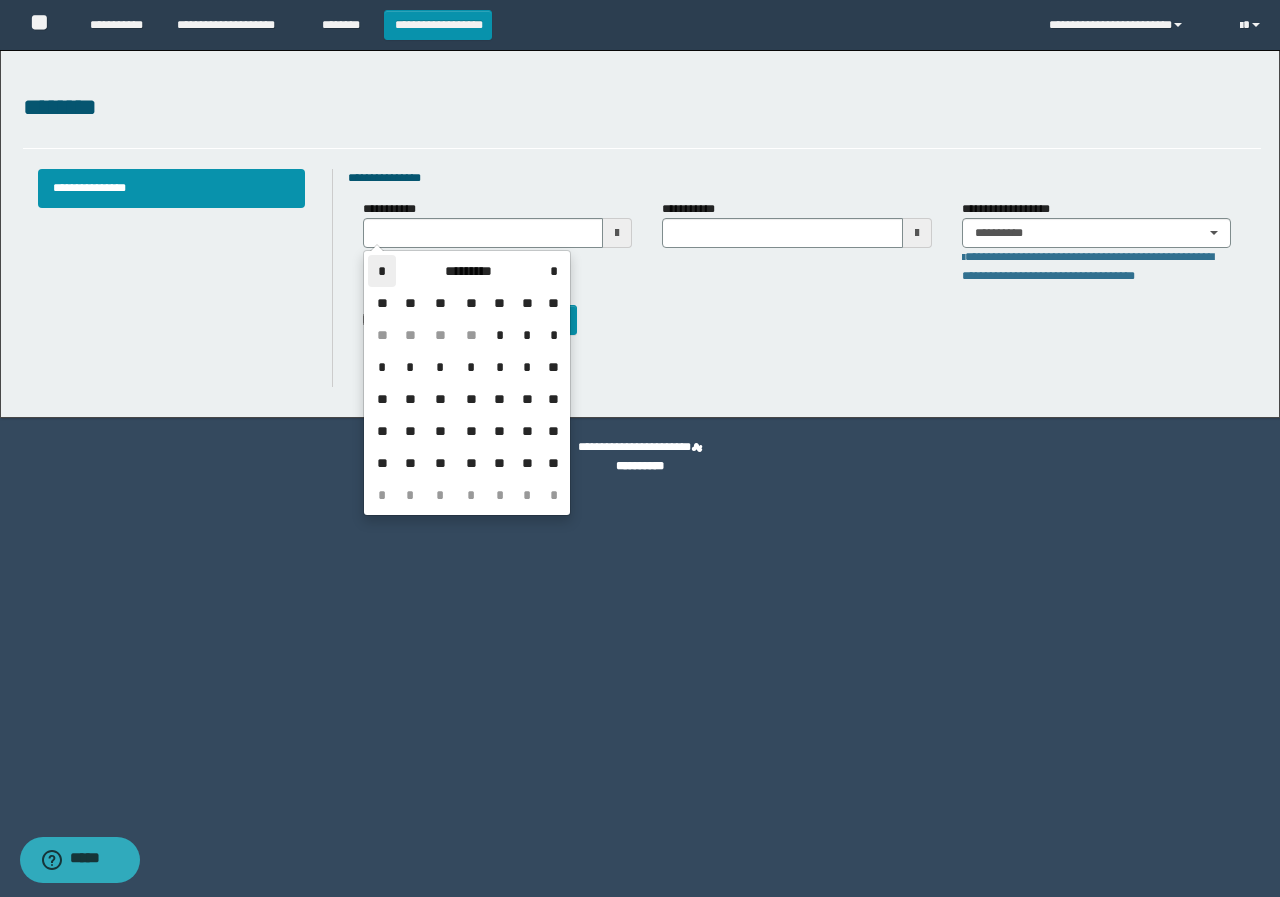 click on "*" at bounding box center (382, 271) 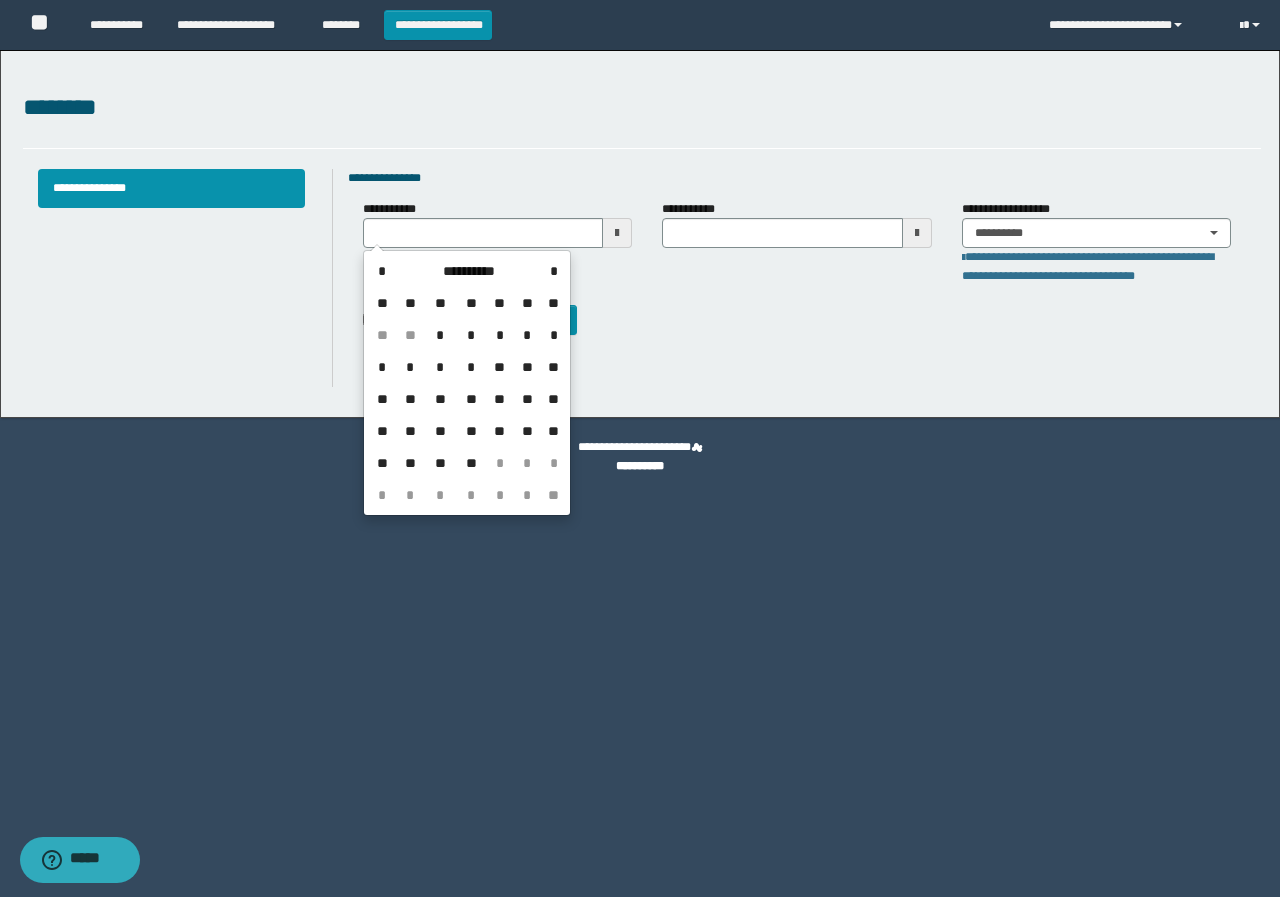 click on "*" at bounding box center [440, 335] 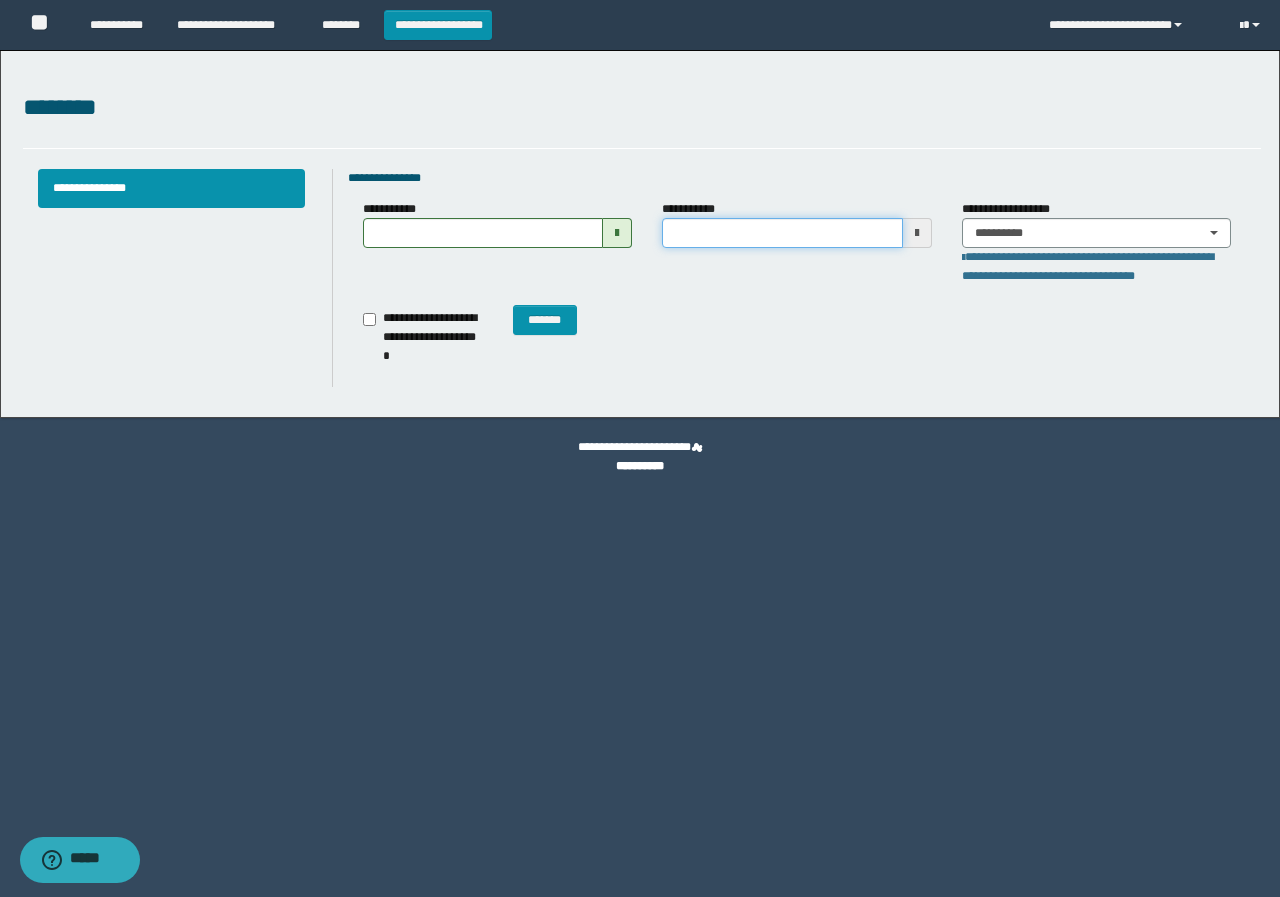 click on "**********" at bounding box center [782, 233] 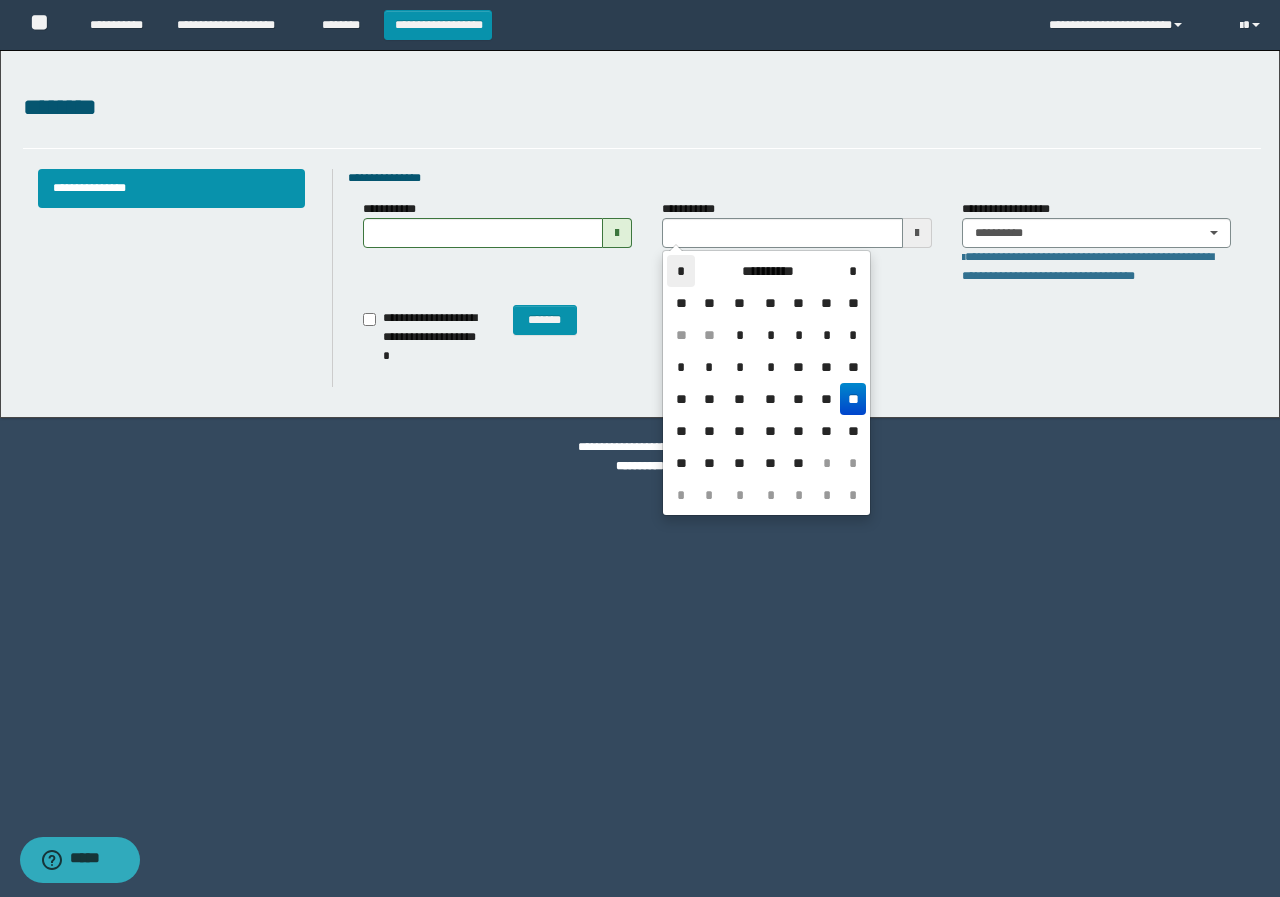 click on "*" at bounding box center (681, 271) 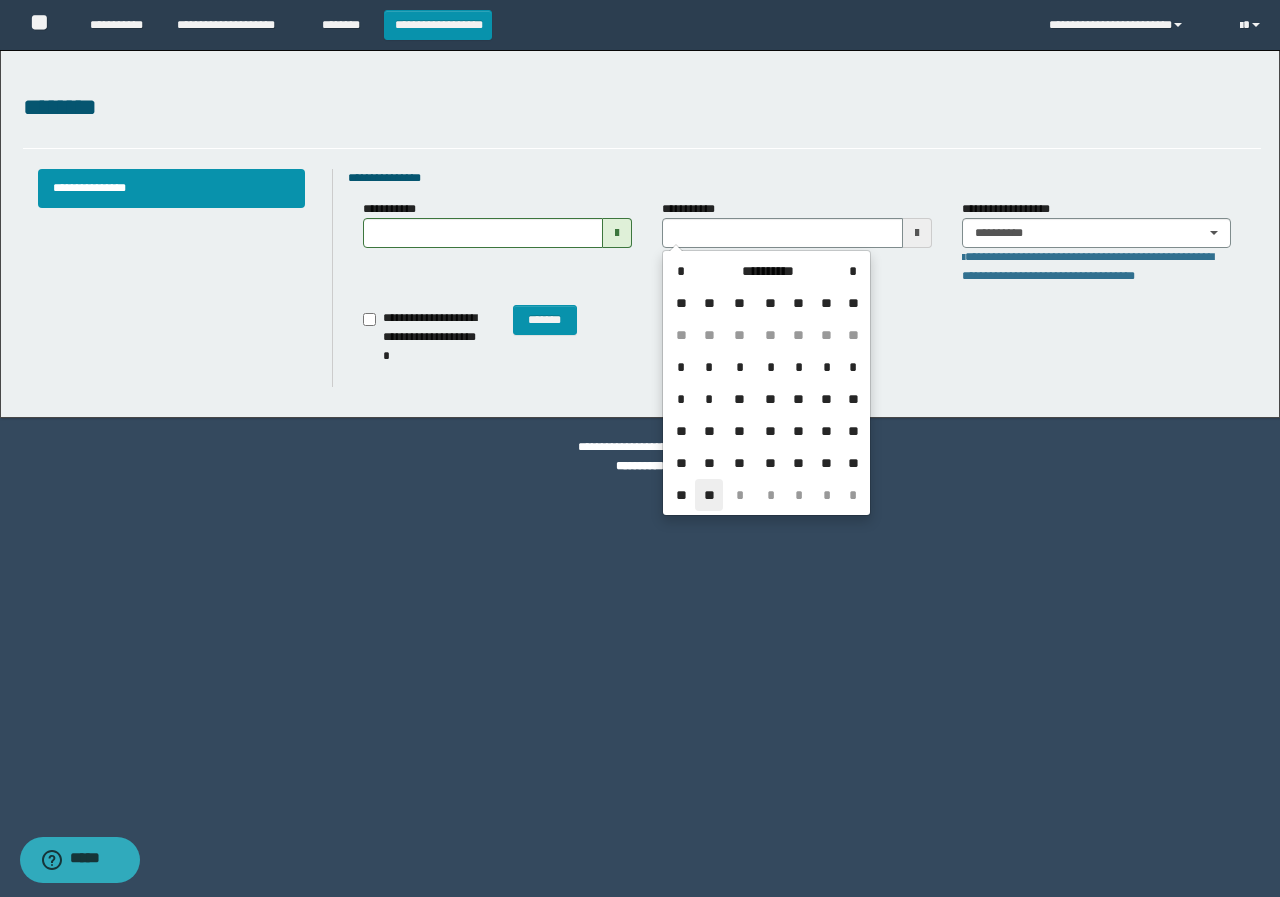 click on "**" at bounding box center [709, 495] 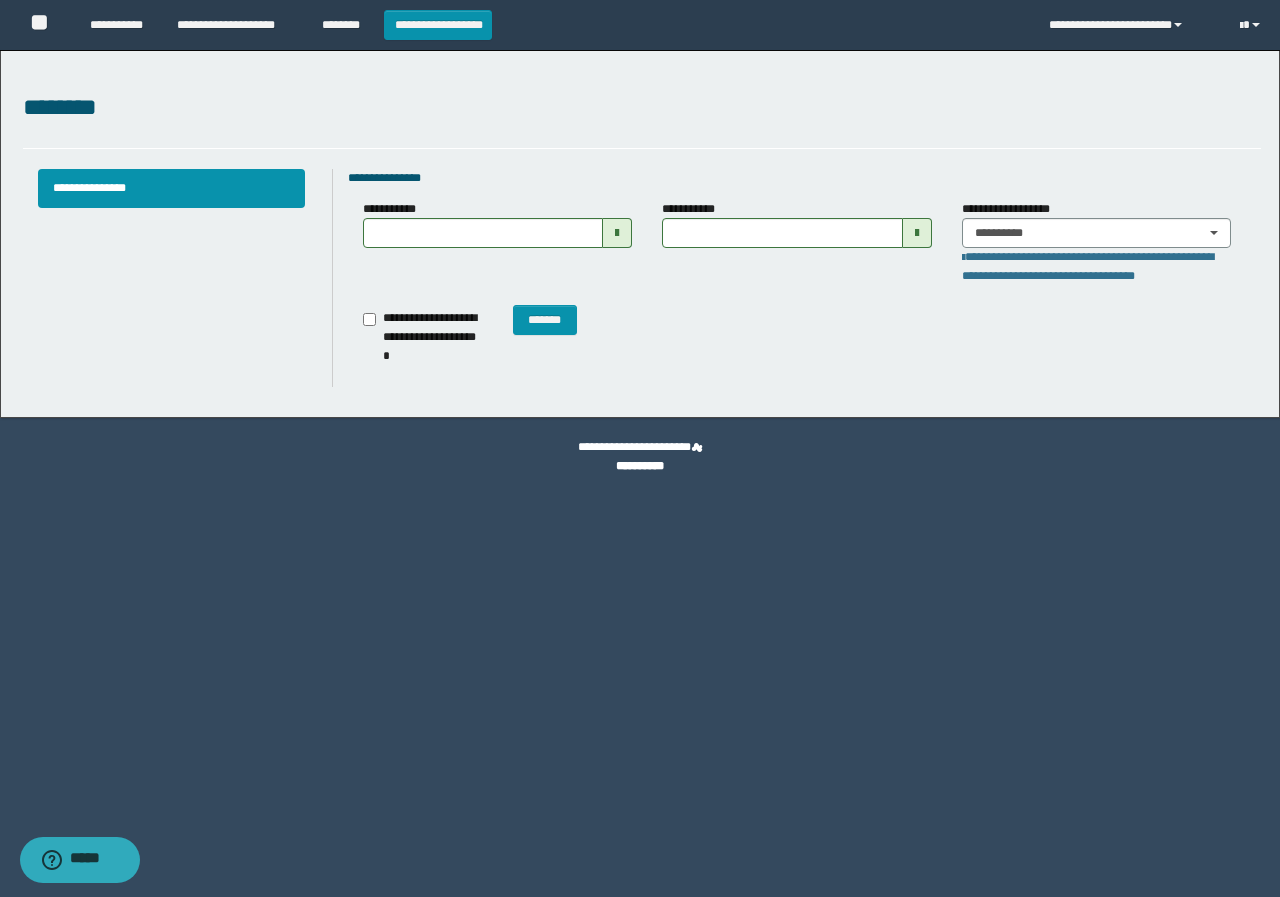 click on "*******" at bounding box center (535, 327) 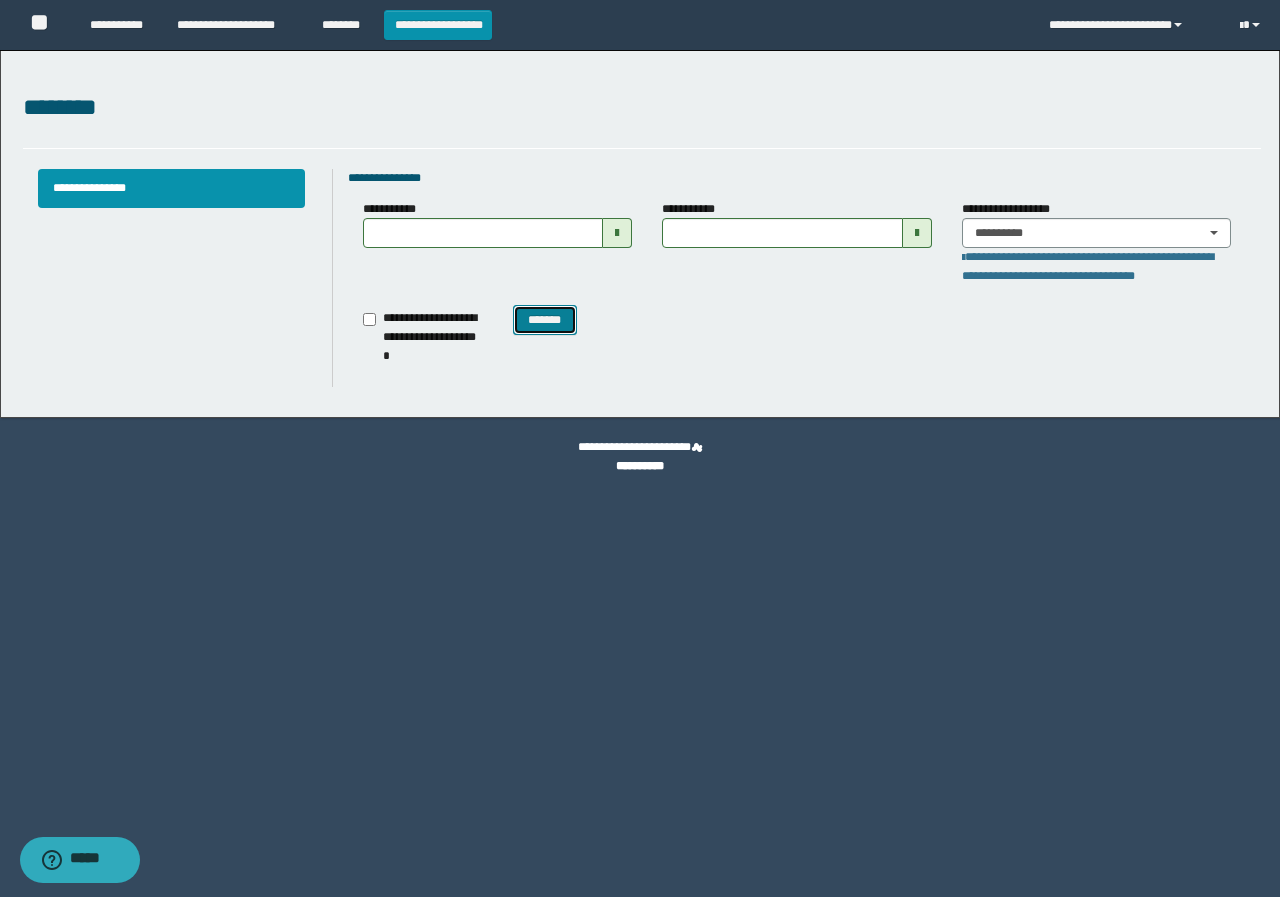 click on "*******" at bounding box center (545, 320) 